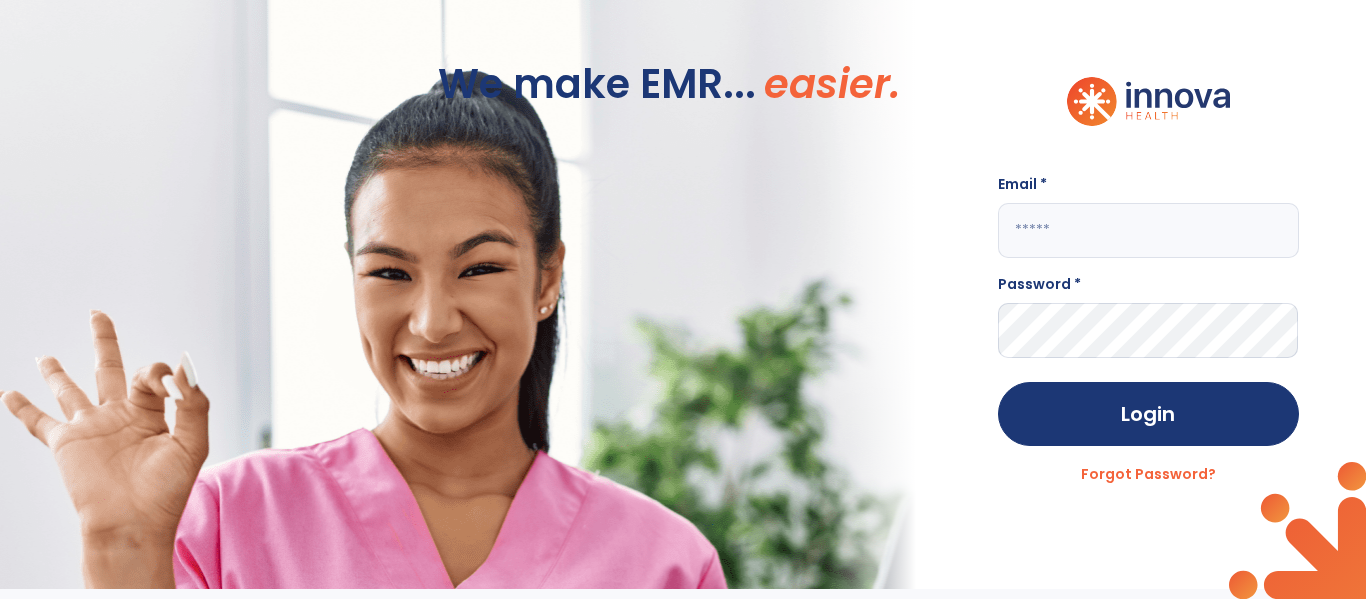 scroll, scrollTop: 0, scrollLeft: 0, axis: both 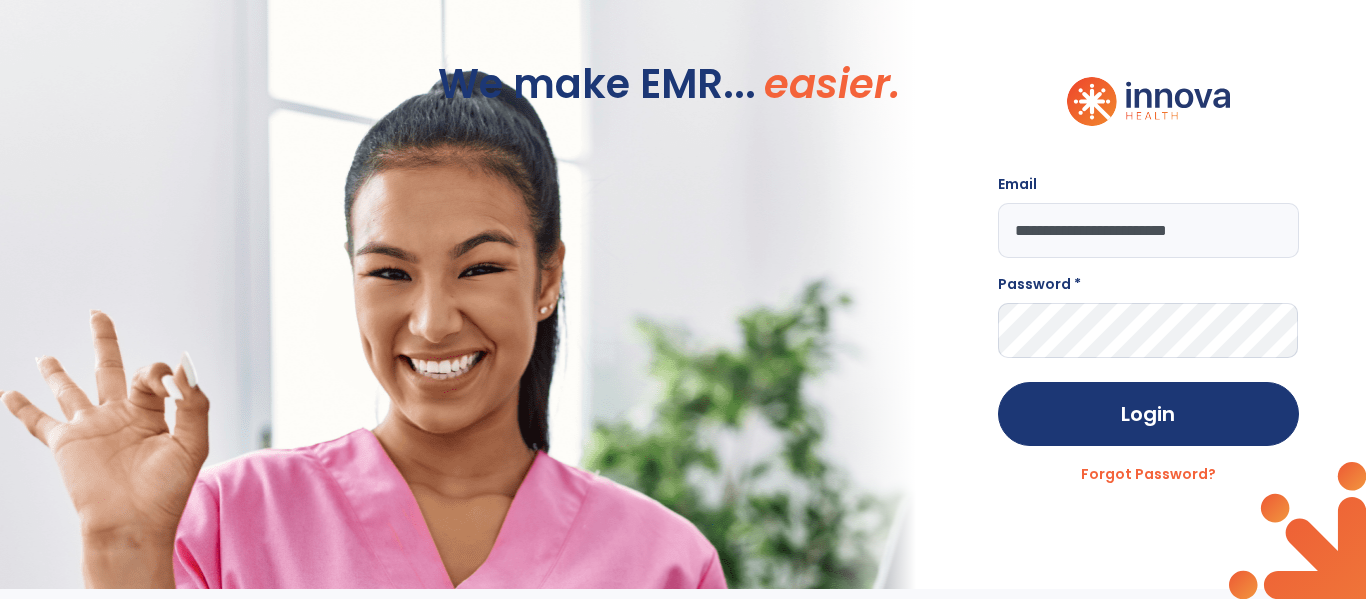 type on "**********" 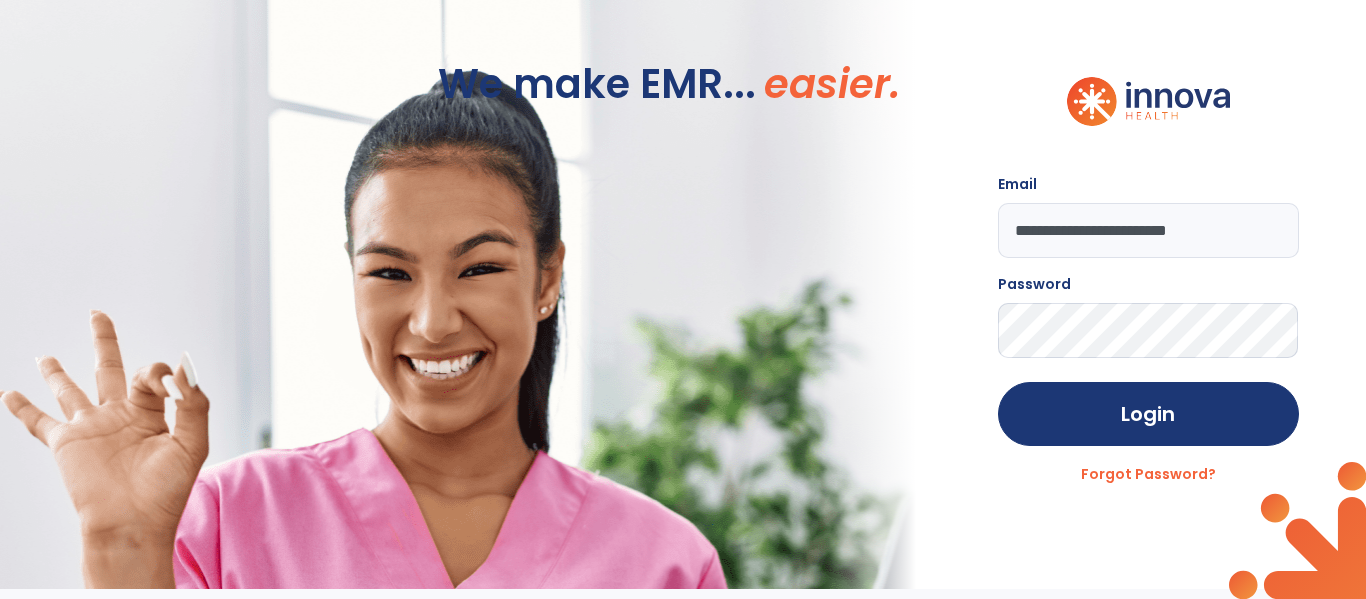 click on "Login" 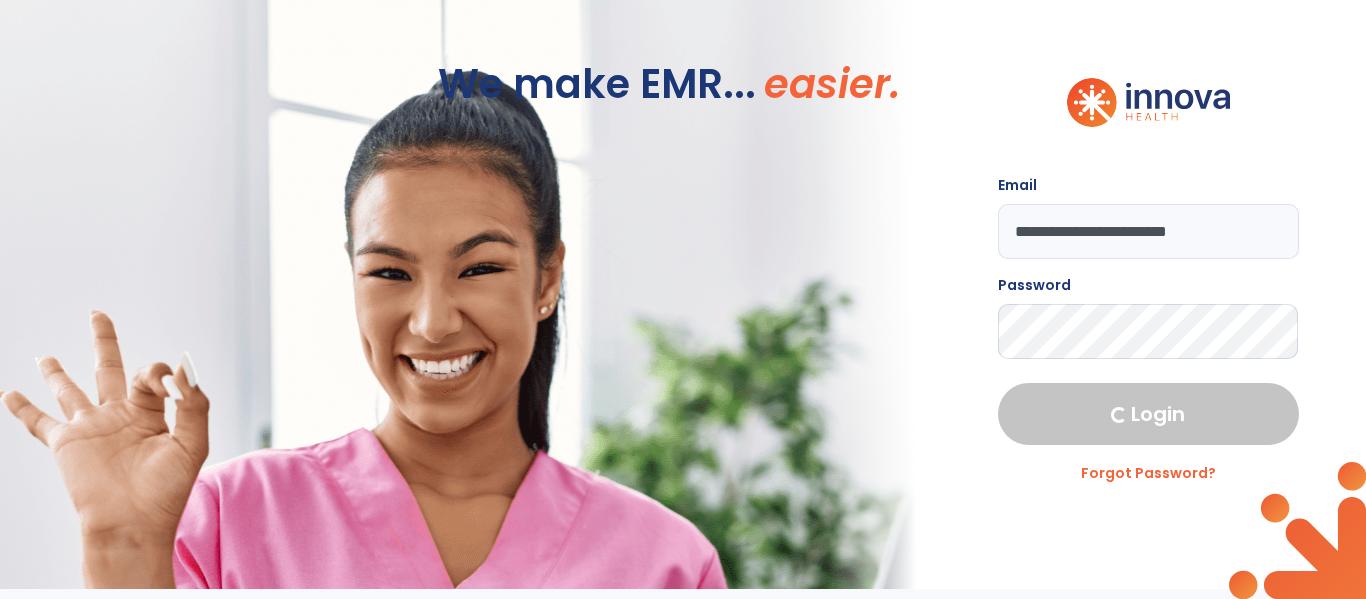 select on "****" 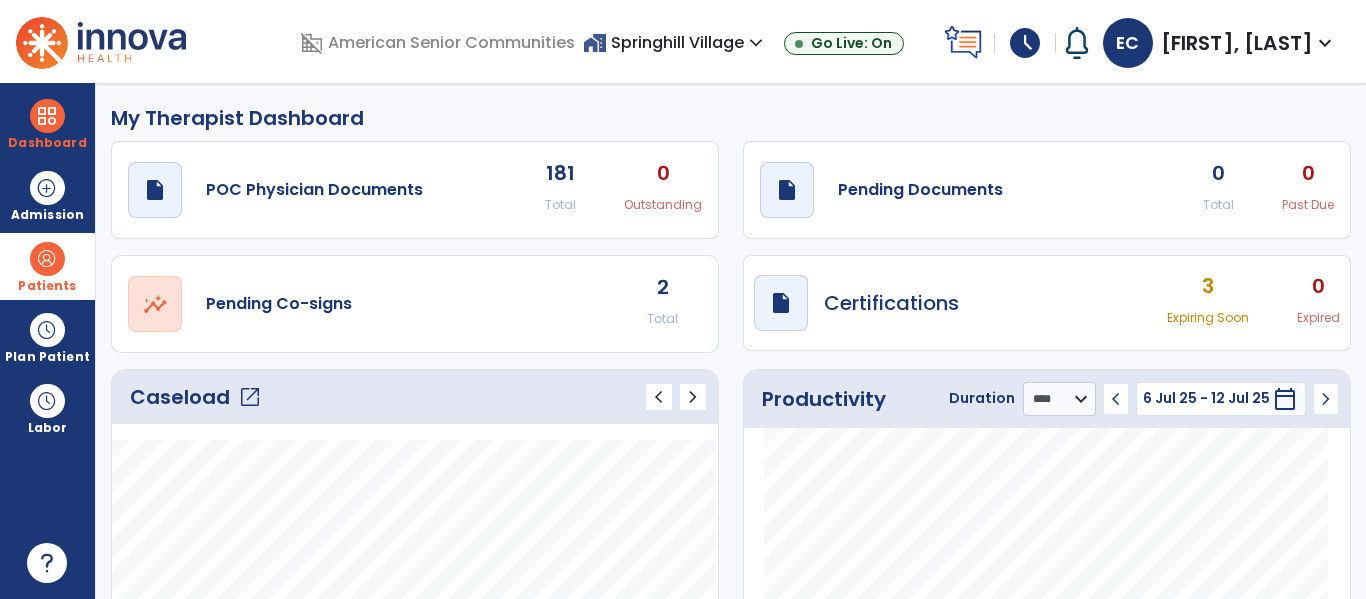 click at bounding box center (47, 259) 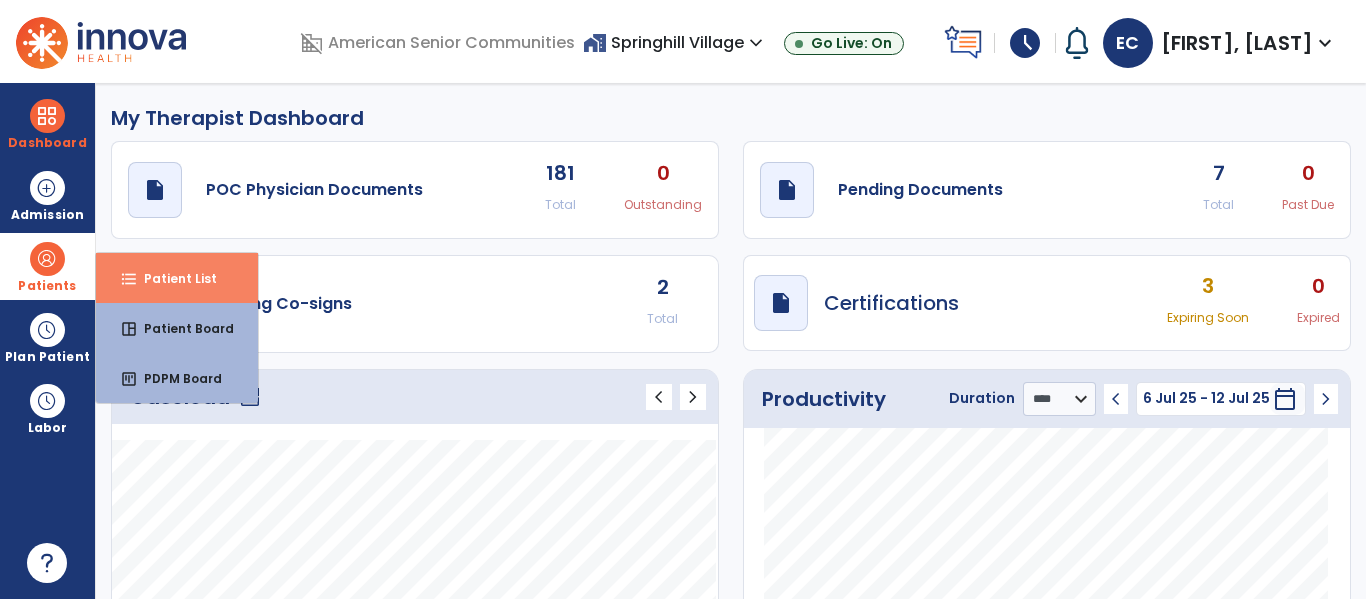 click on "Patient List" at bounding box center [172, 278] 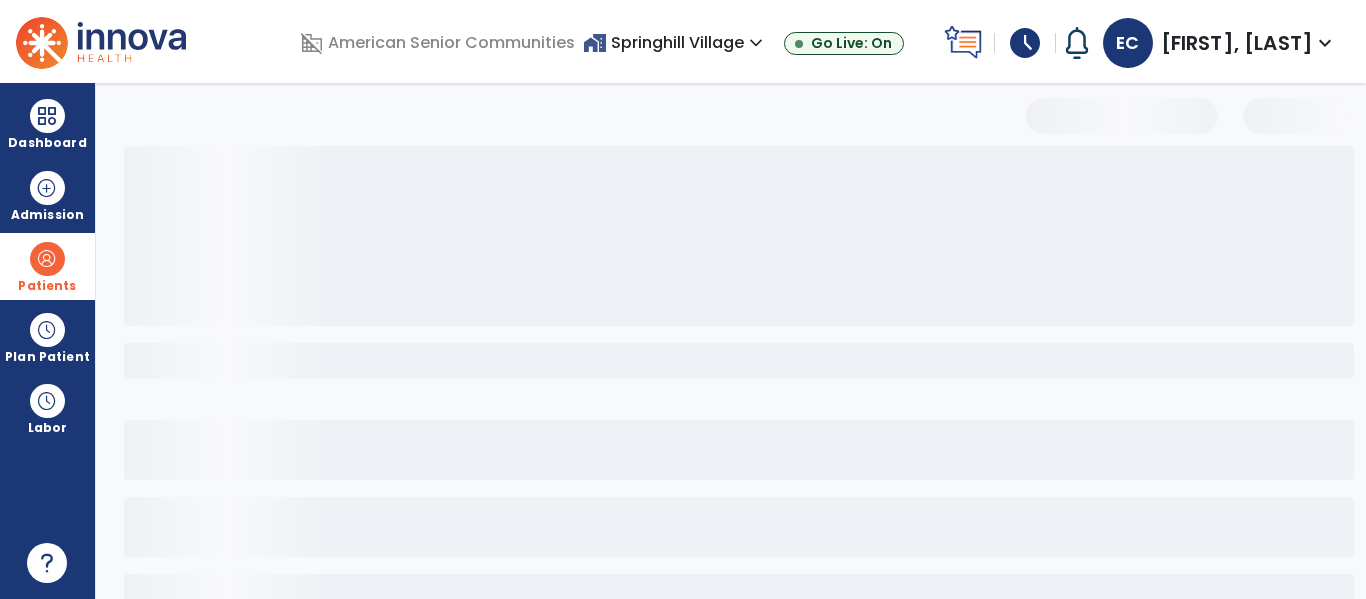 select on "***" 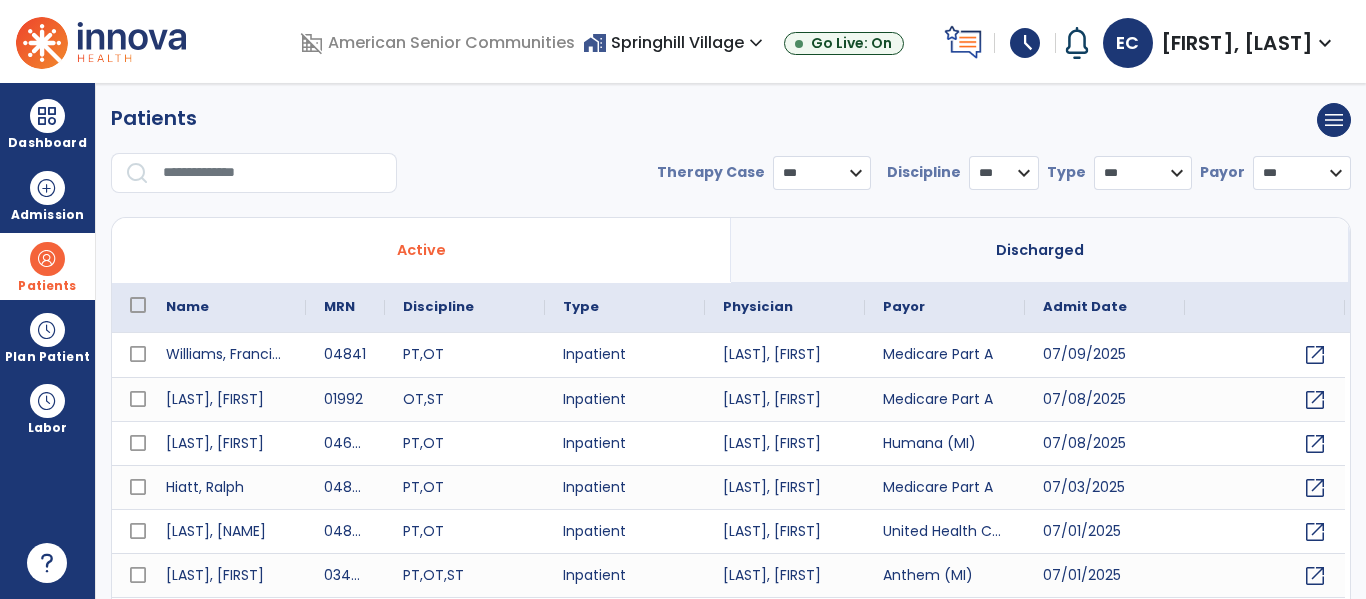click at bounding box center (273, 173) 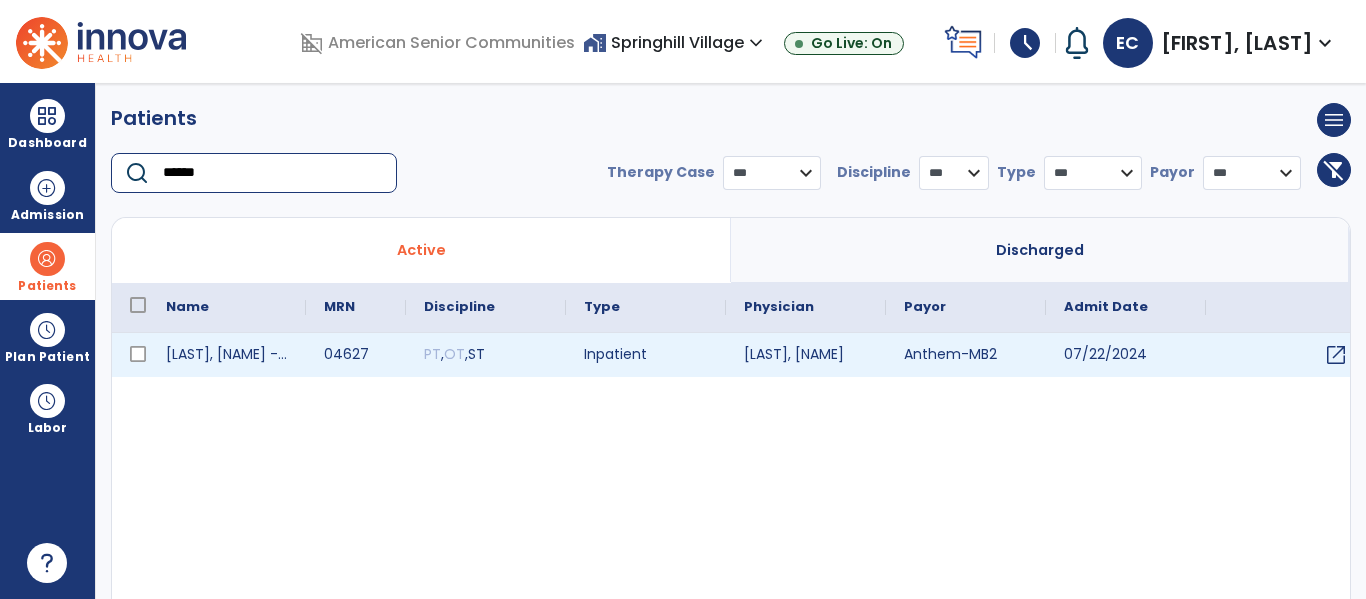 type on "******" 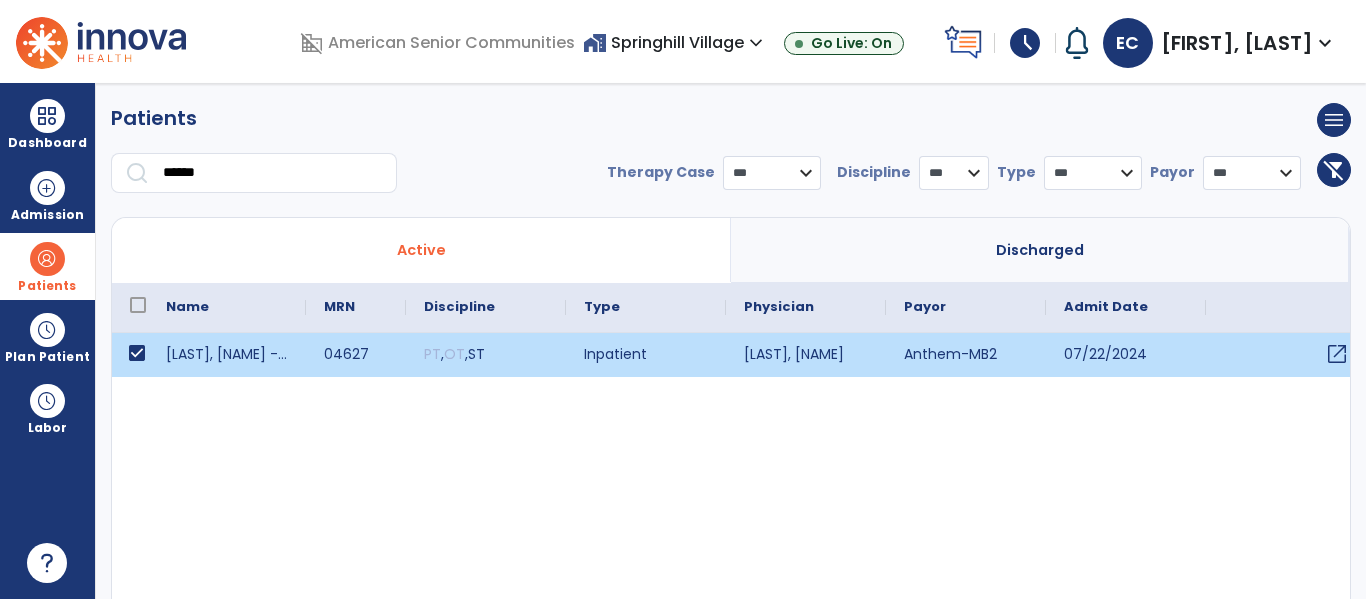 click on "open_in_new" at bounding box center (1337, 354) 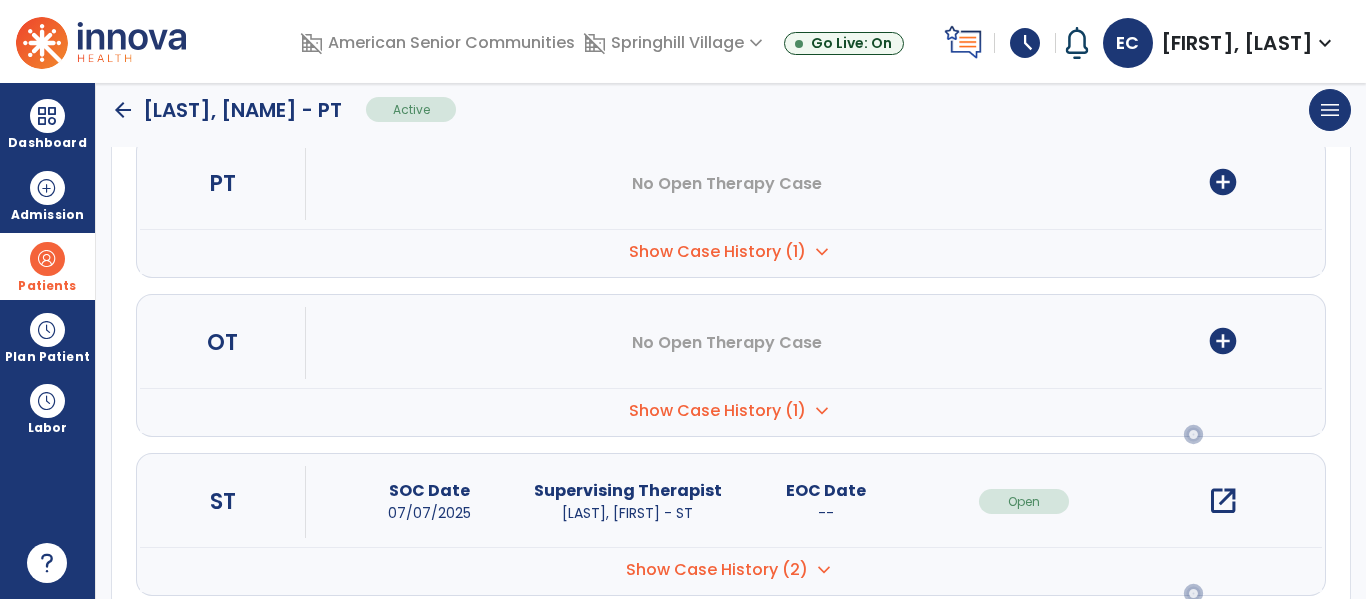 scroll, scrollTop: 252, scrollLeft: 0, axis: vertical 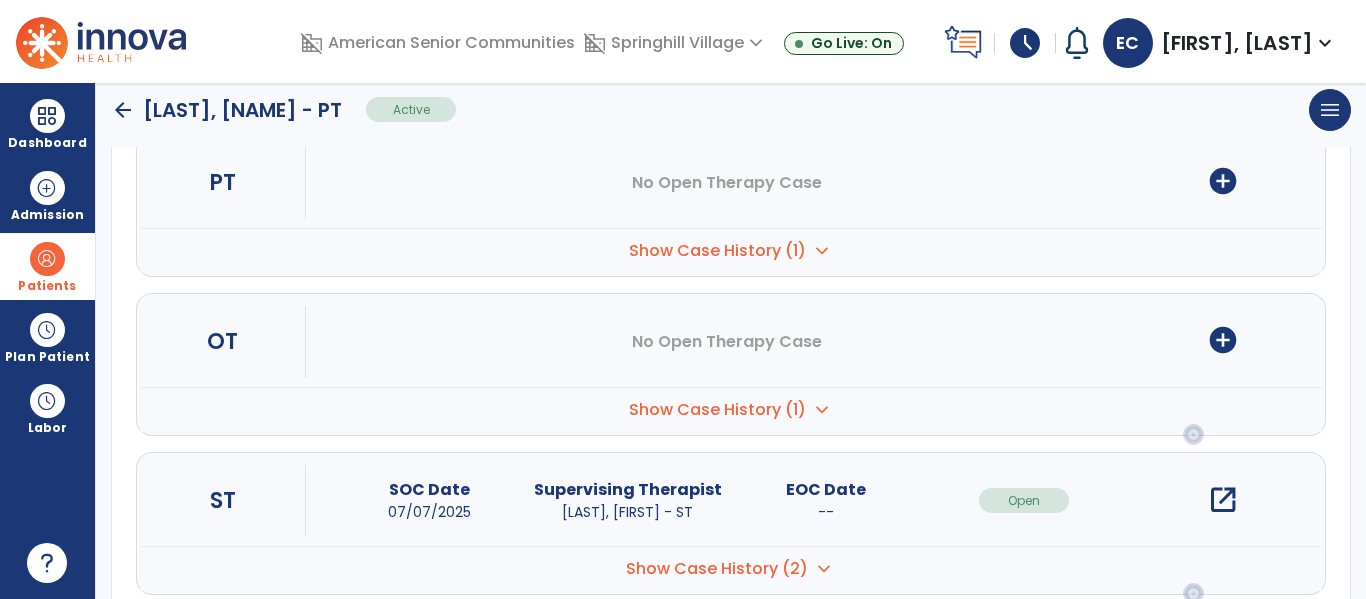 click on "add_circle" at bounding box center [1223, 340] 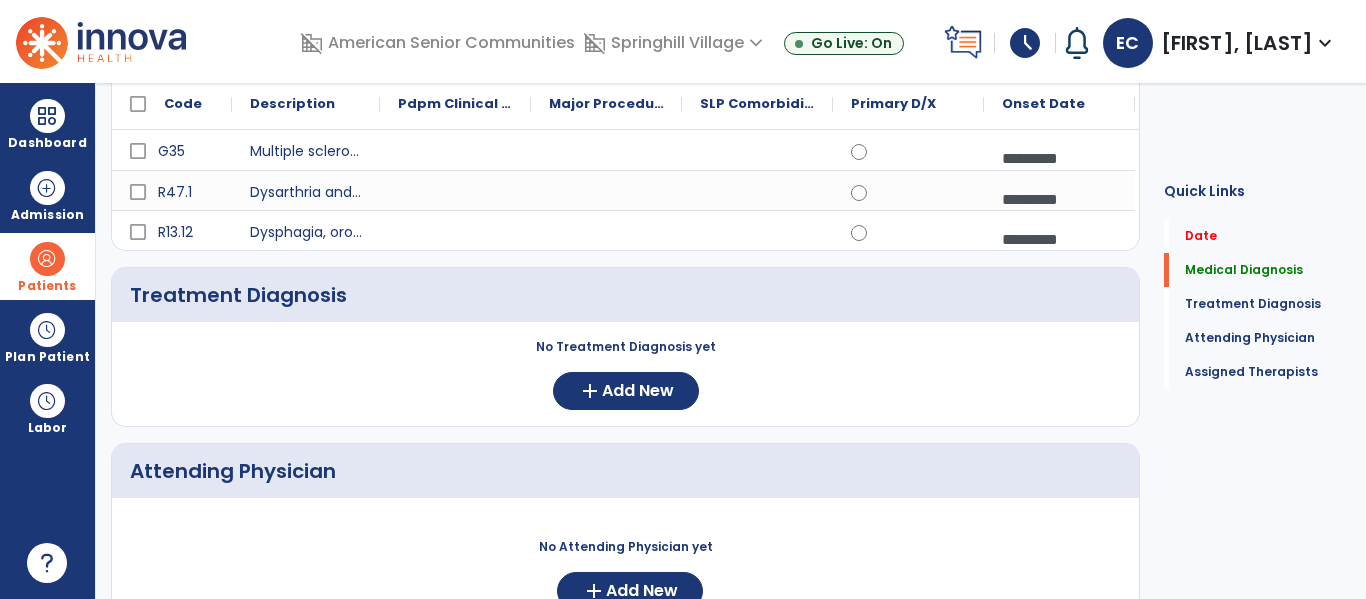 scroll, scrollTop: 0, scrollLeft: 0, axis: both 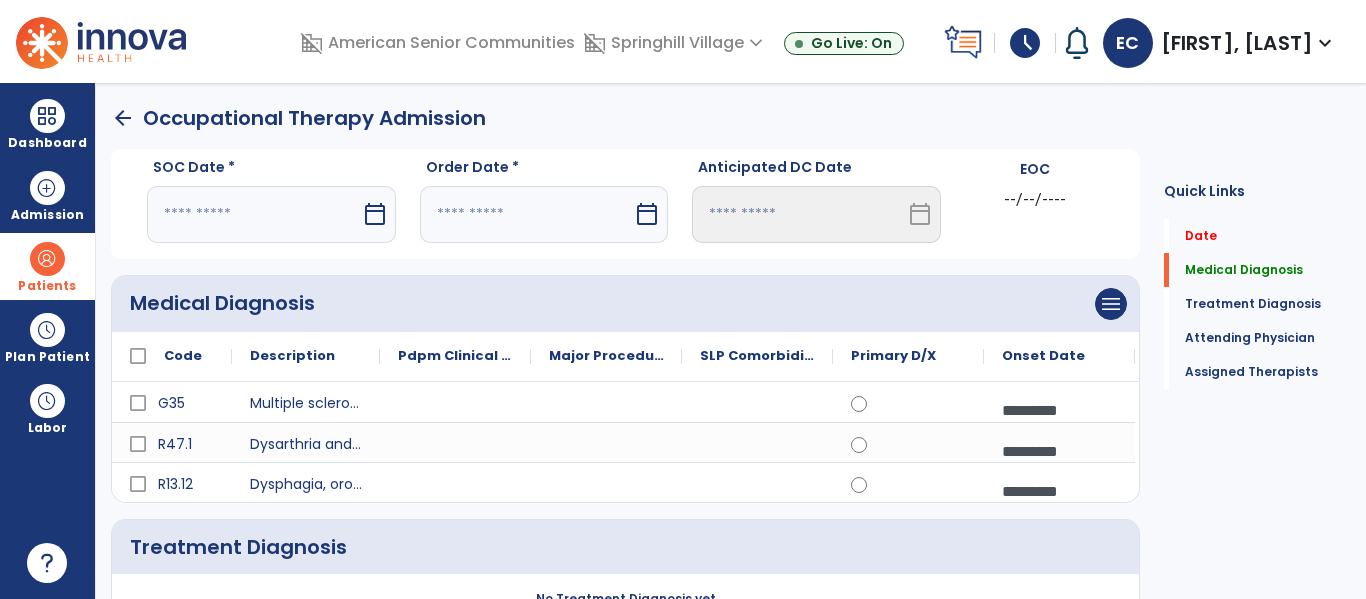 click at bounding box center [254, 214] 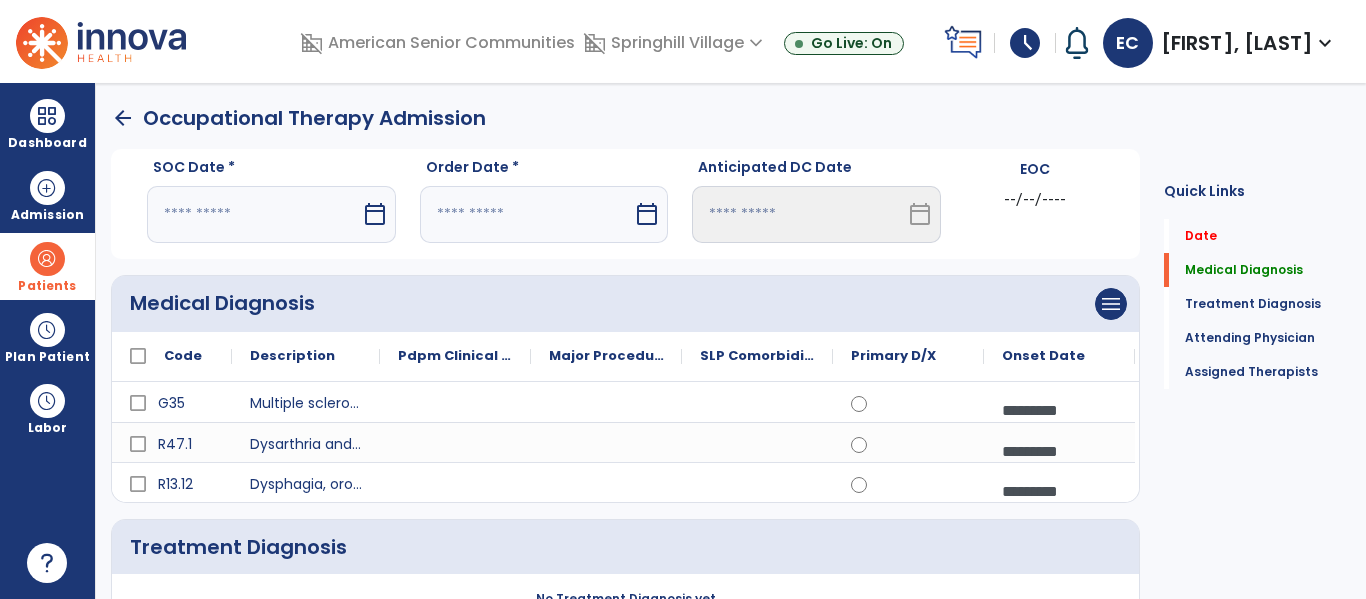 select on "*" 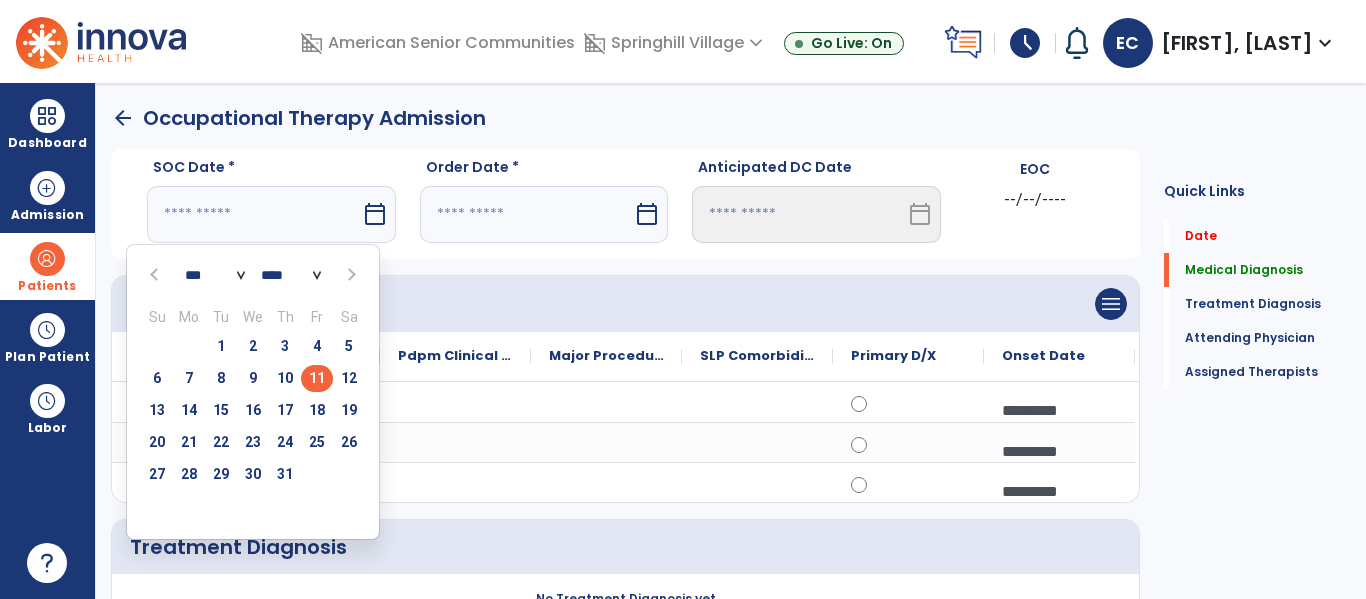 click on "11" at bounding box center (317, 378) 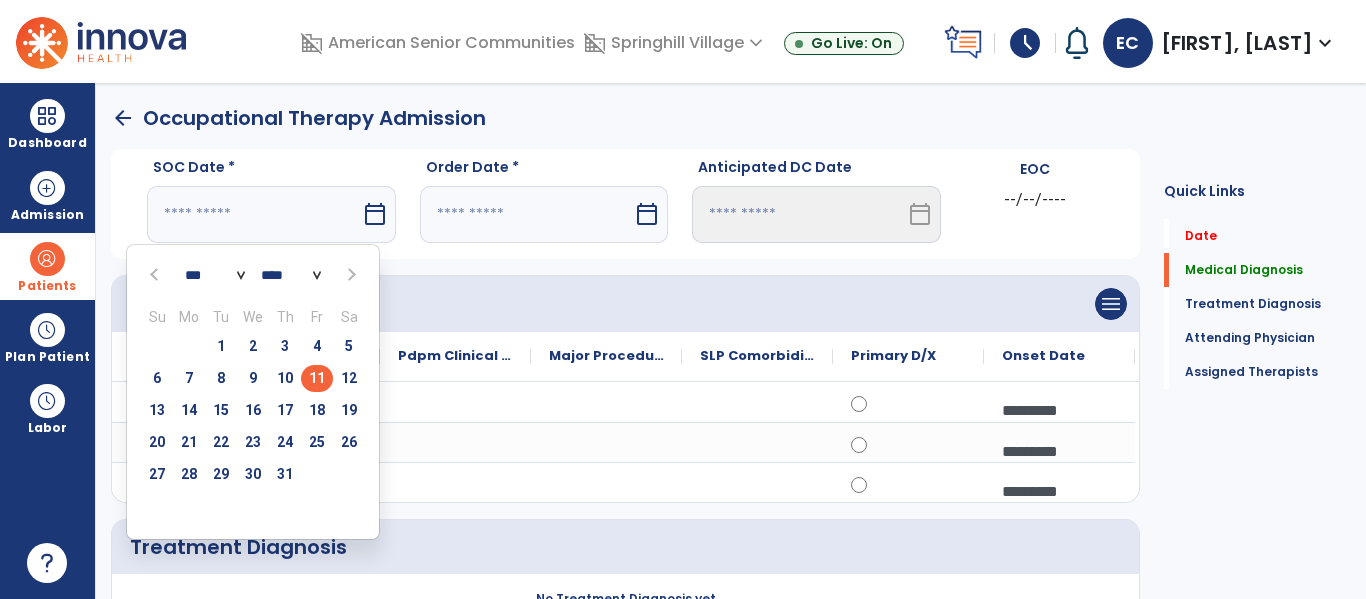 type on "*********" 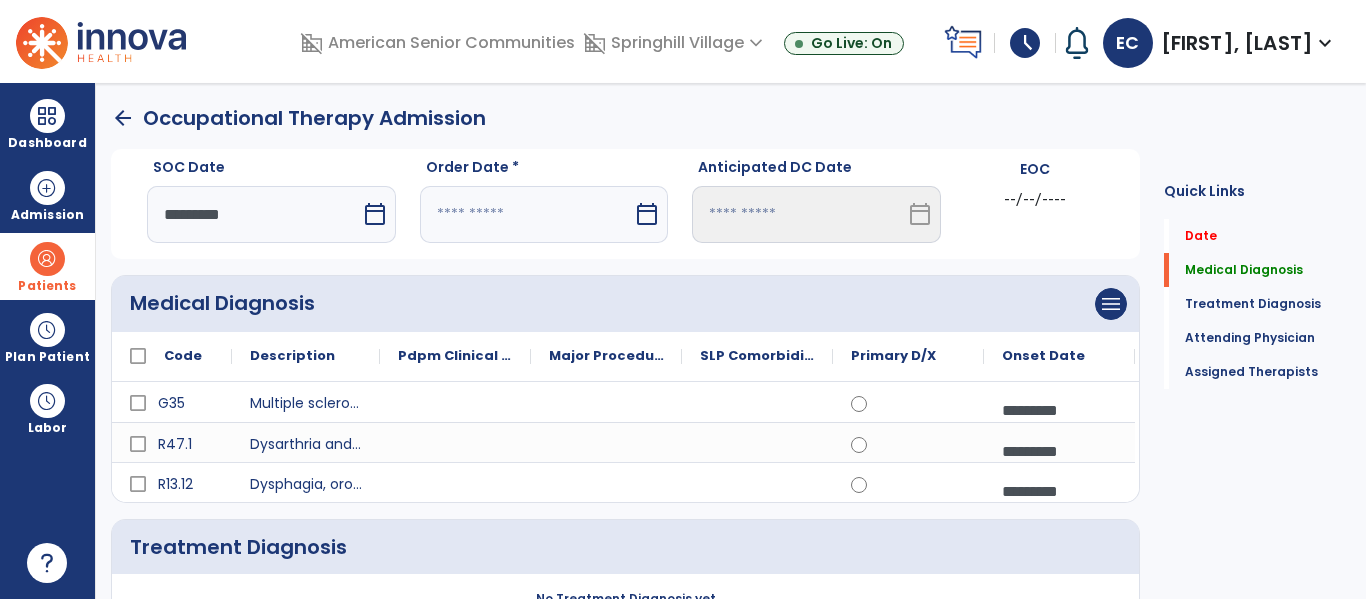 click at bounding box center [527, 214] 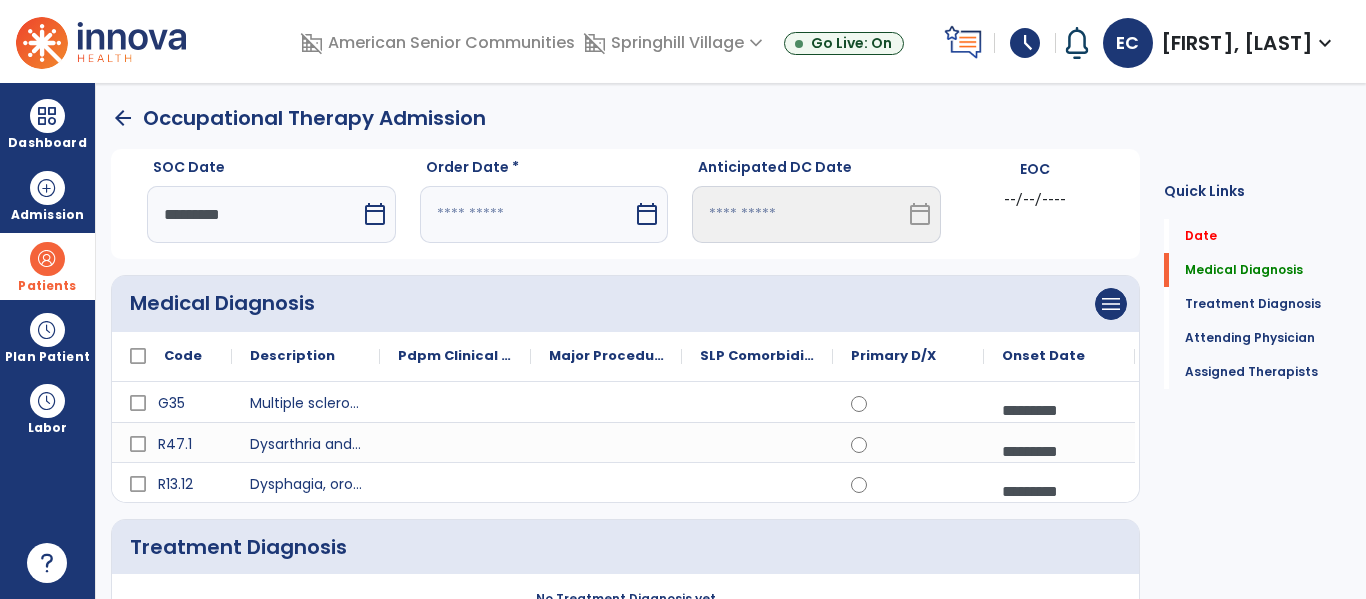 select on "*" 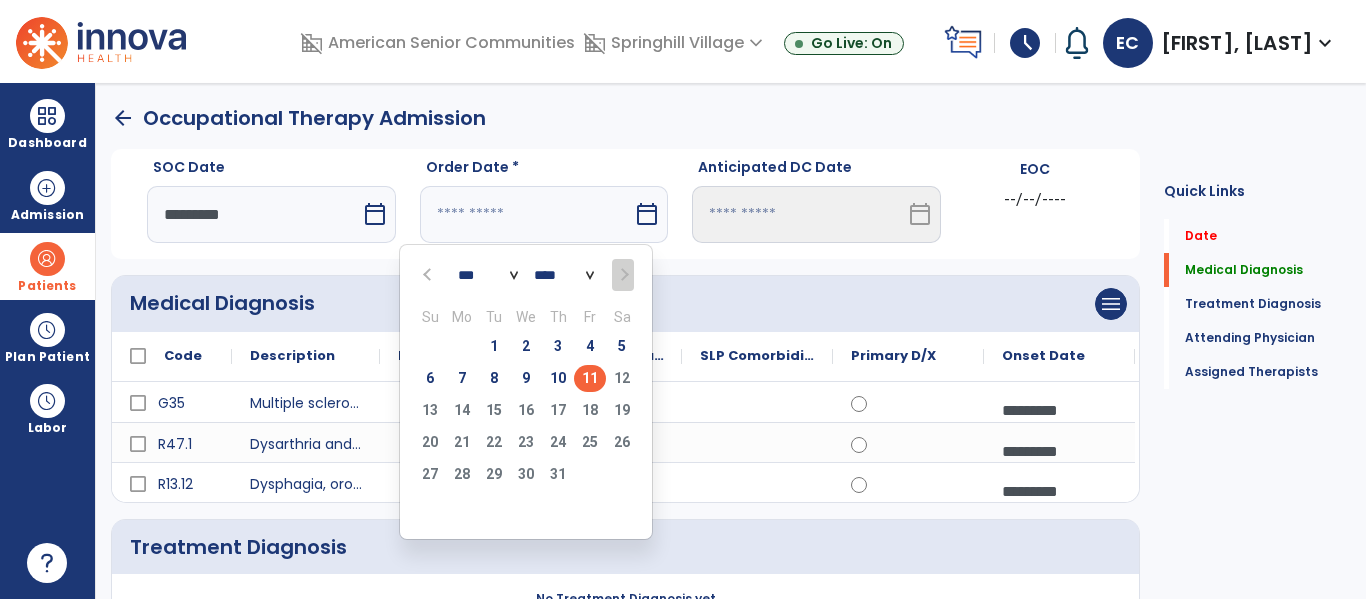 click on "11" at bounding box center [590, 378] 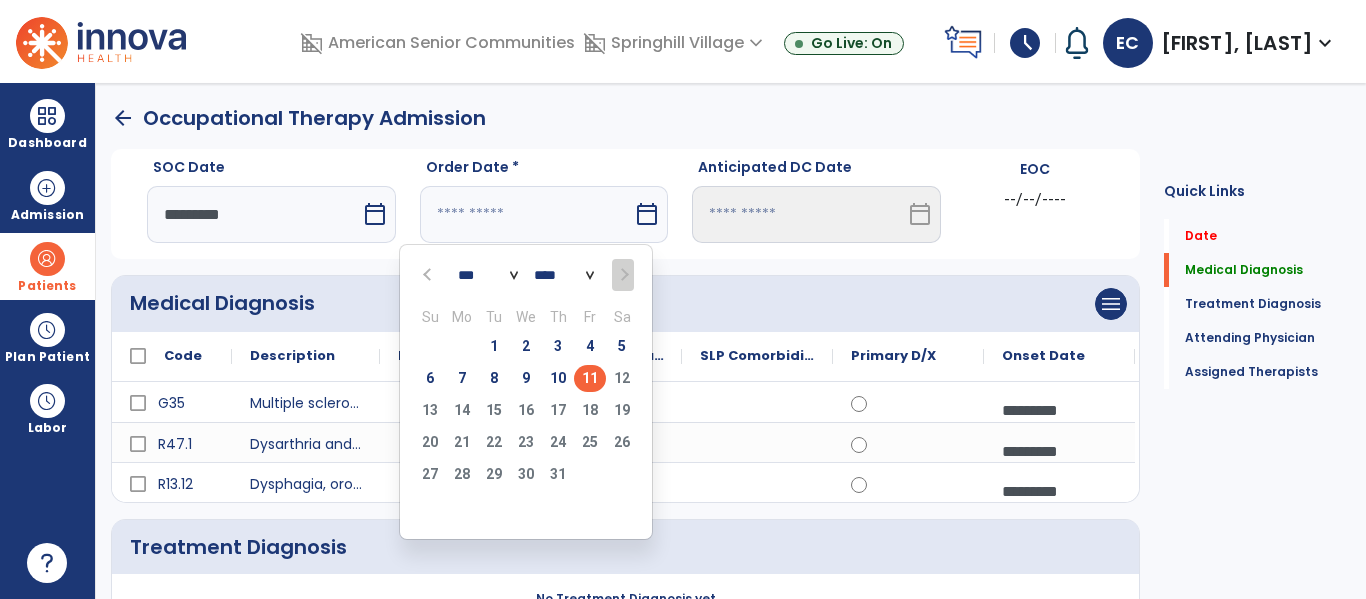 type on "*********" 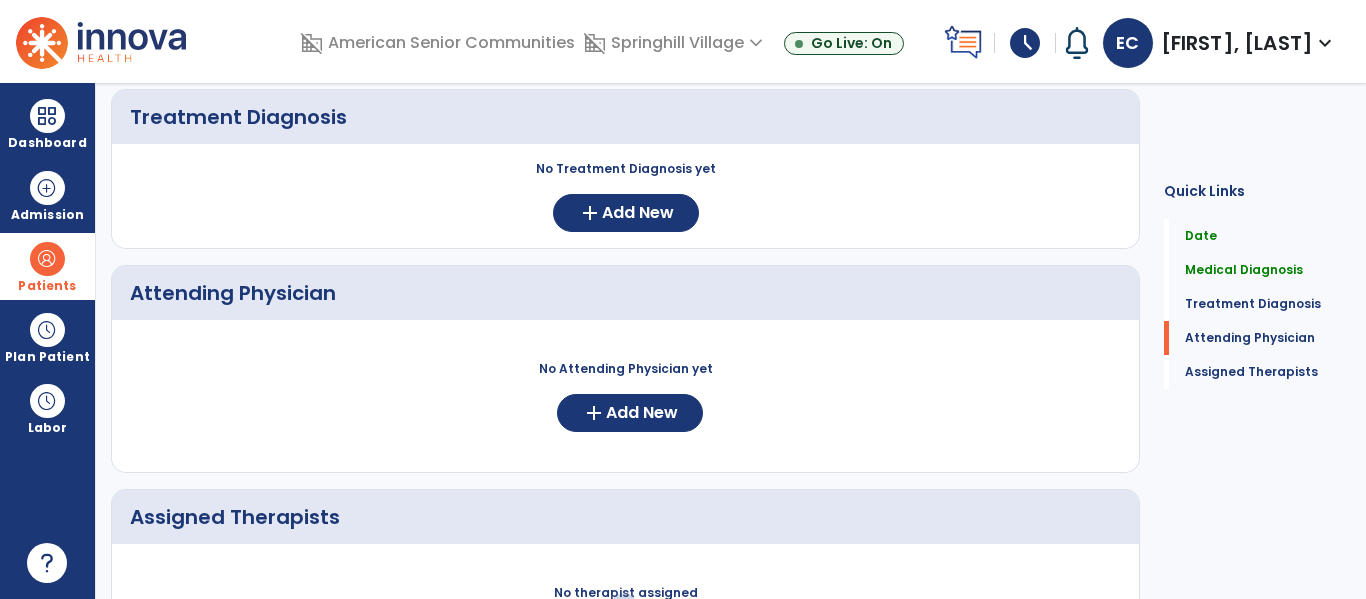 scroll, scrollTop: 435, scrollLeft: 0, axis: vertical 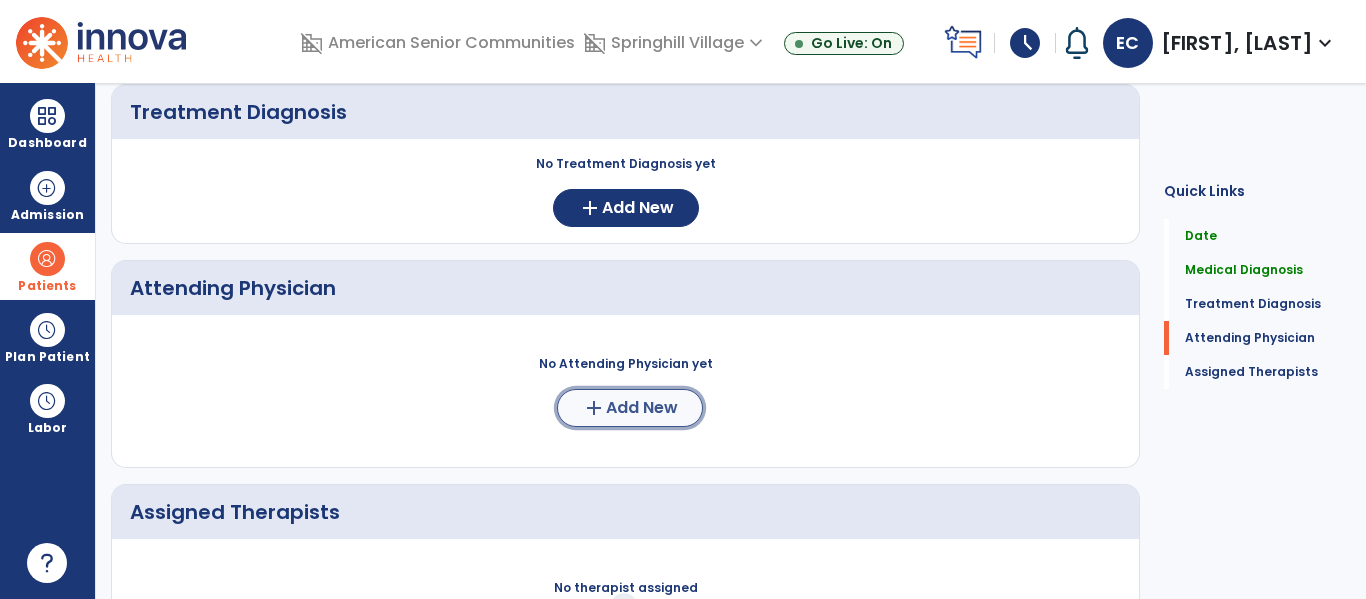 click on "Add New" 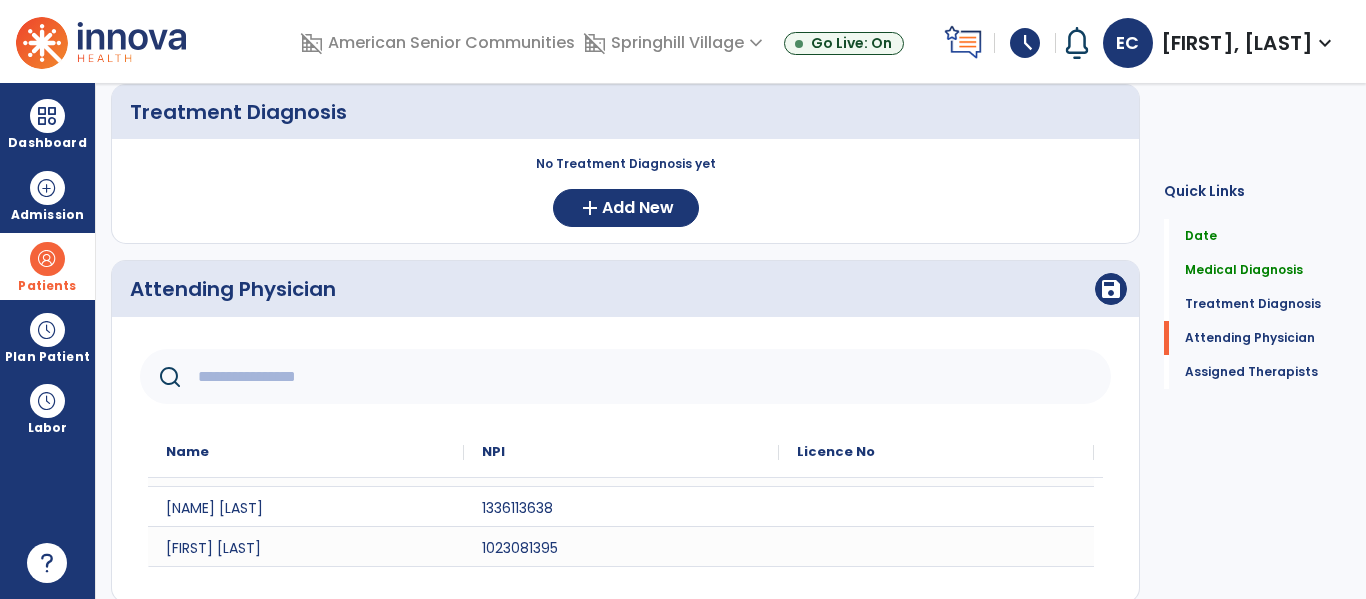 scroll, scrollTop: 180, scrollLeft: 0, axis: vertical 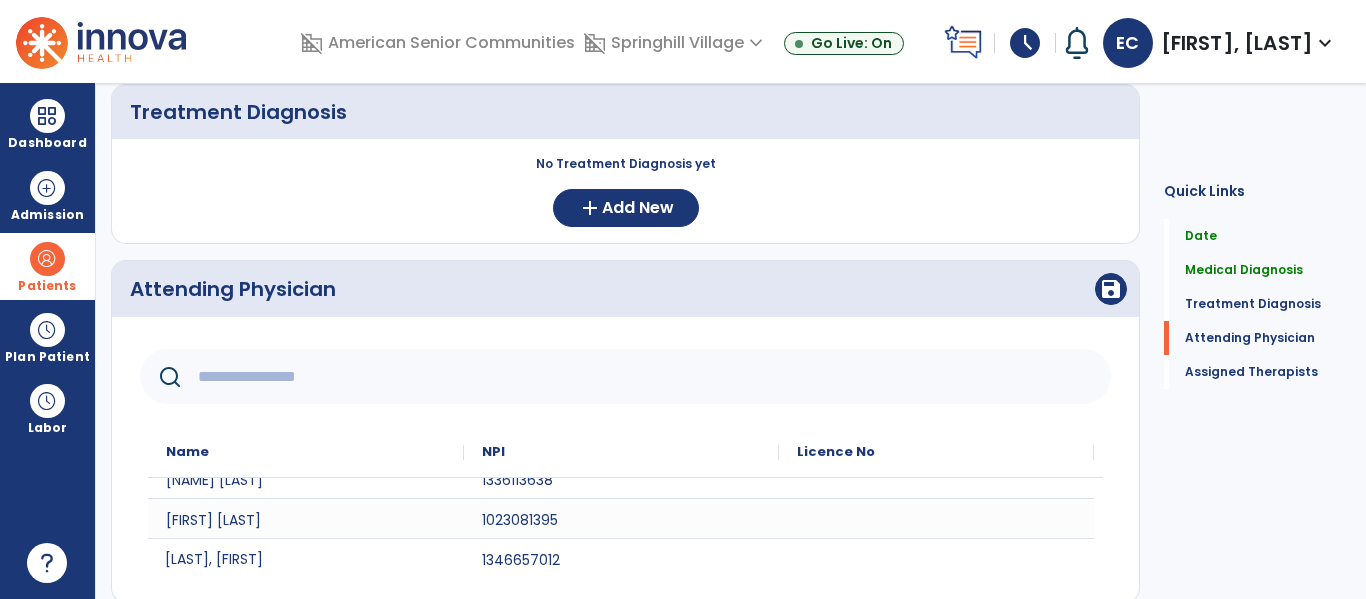 click on "[LAST], [FIRST]" 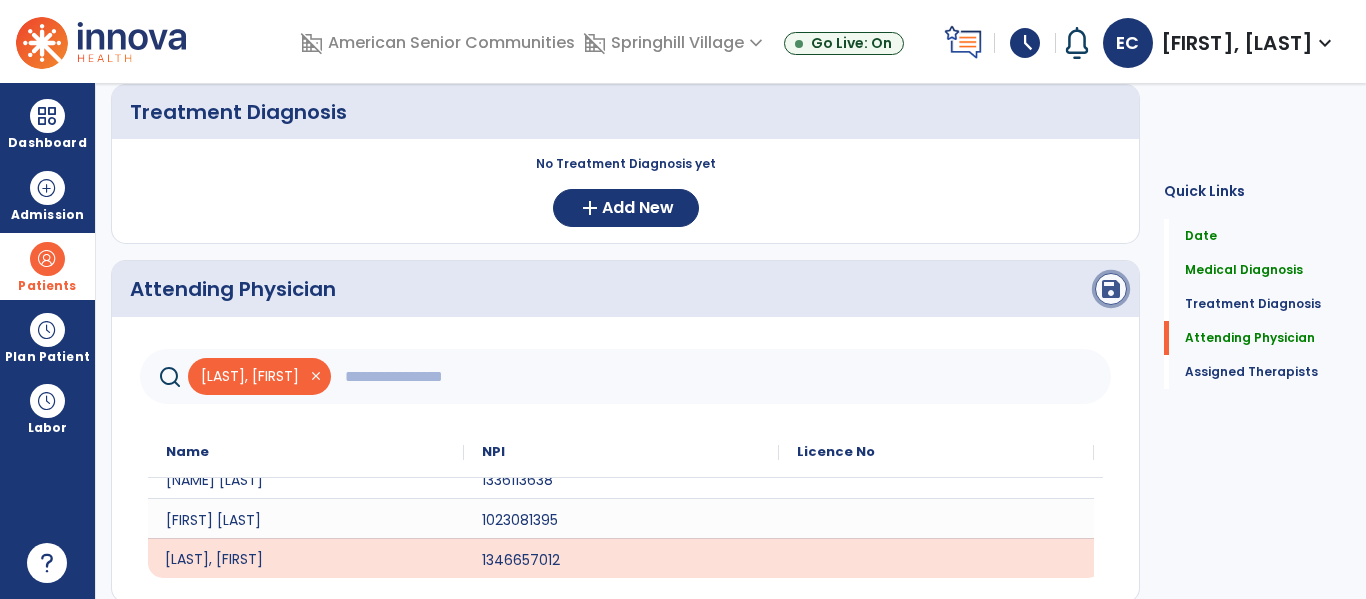 click on "save" 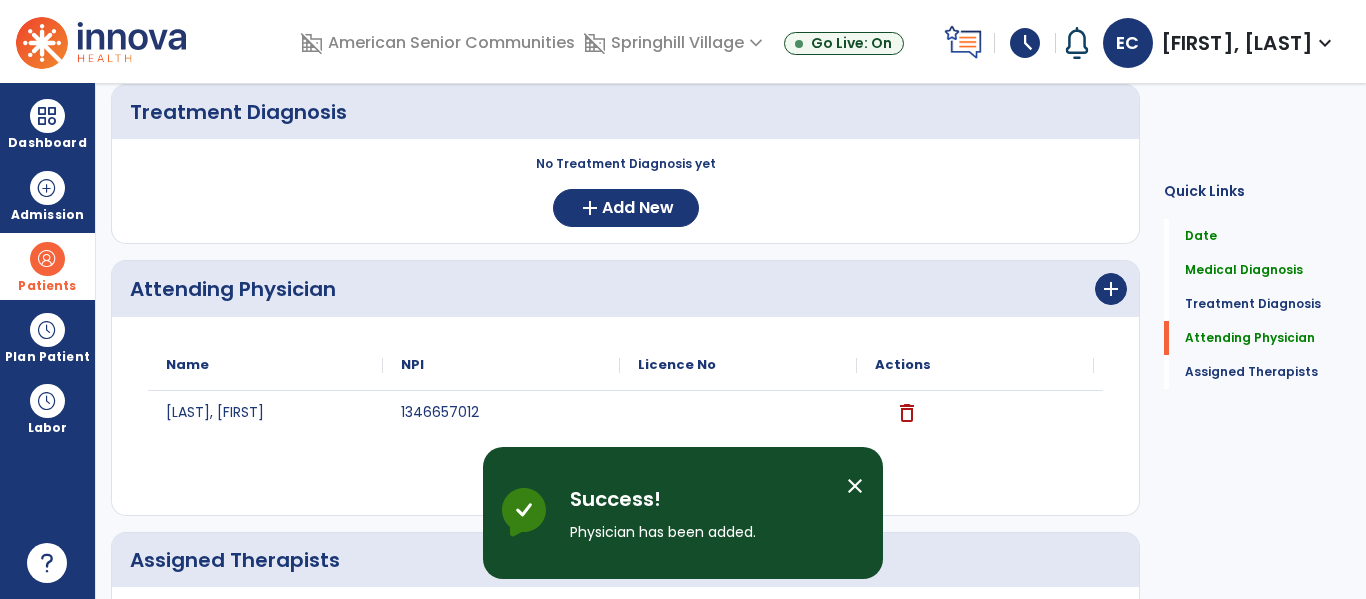 scroll, scrollTop: 0, scrollLeft: 0, axis: both 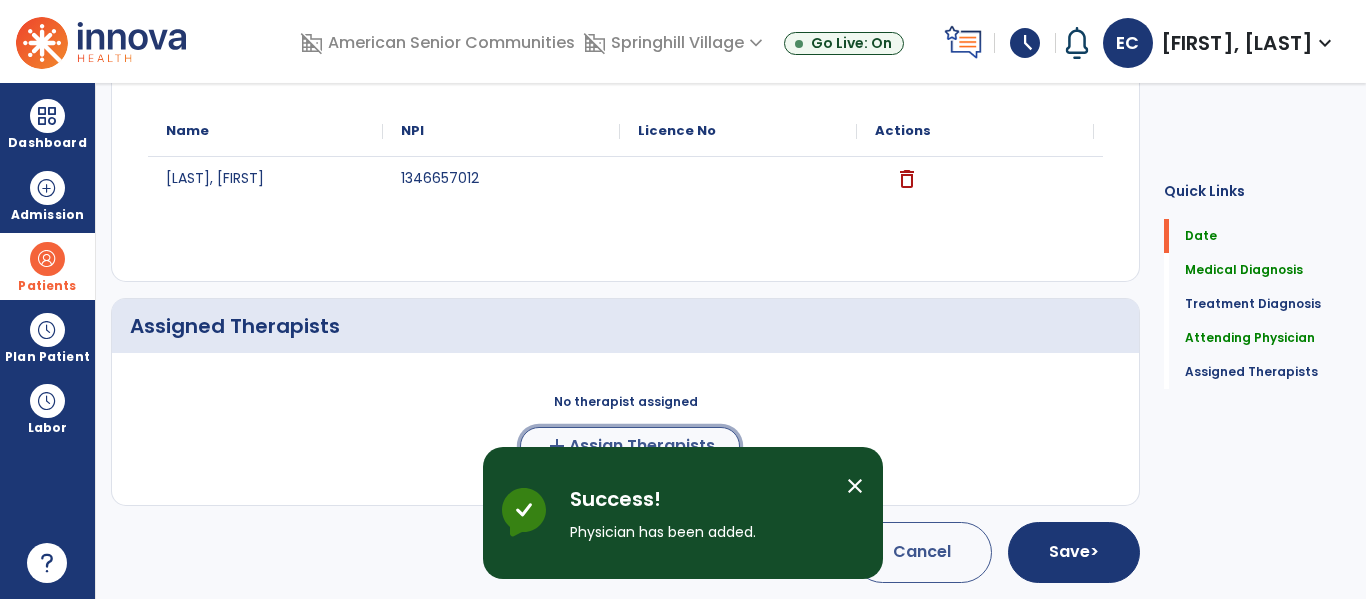 click on "Assign Therapists" 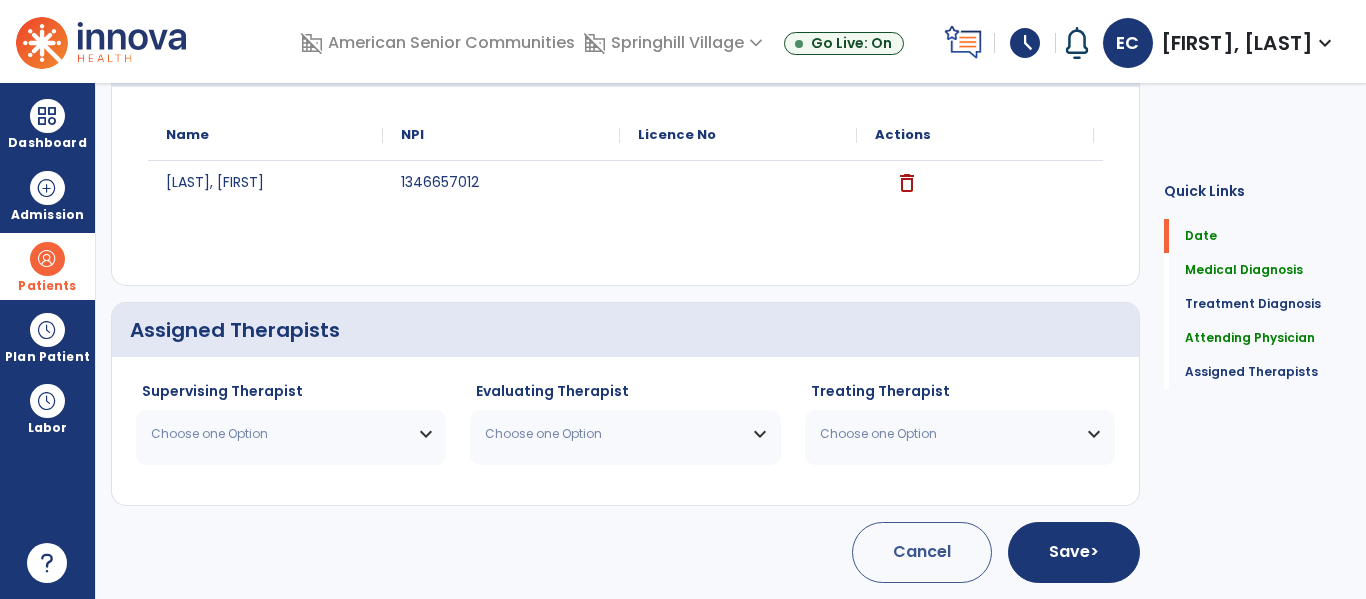click on "Choose one Option" at bounding box center (291, 434) 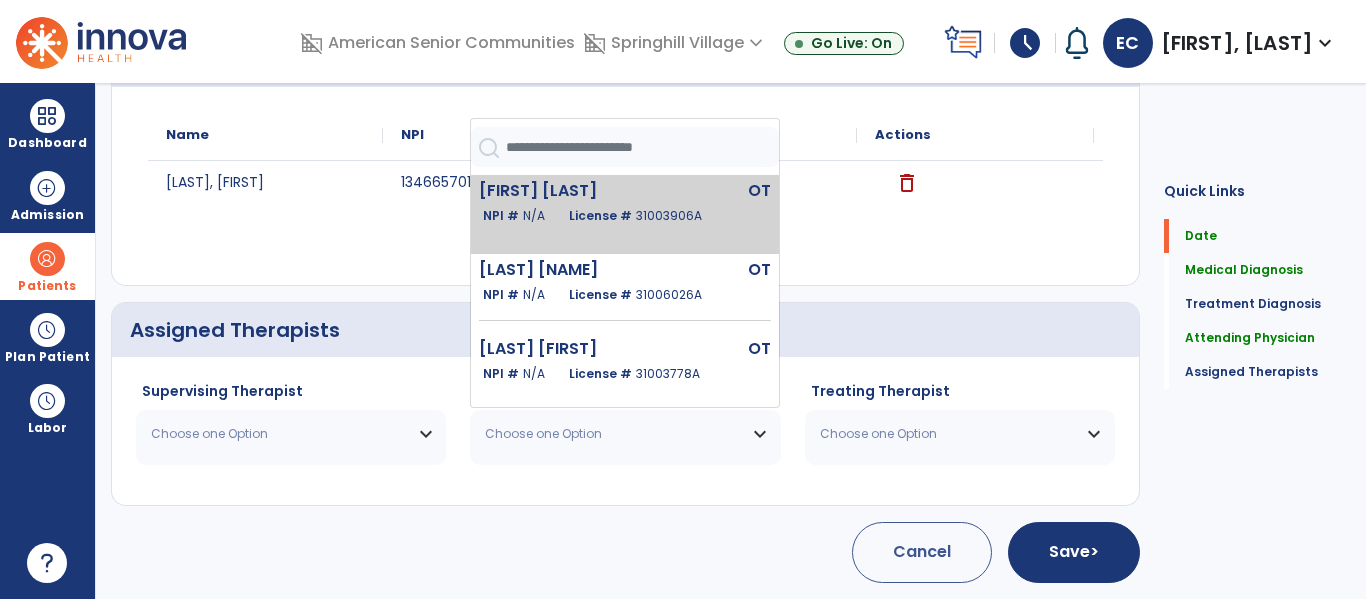 click on "31003906A" 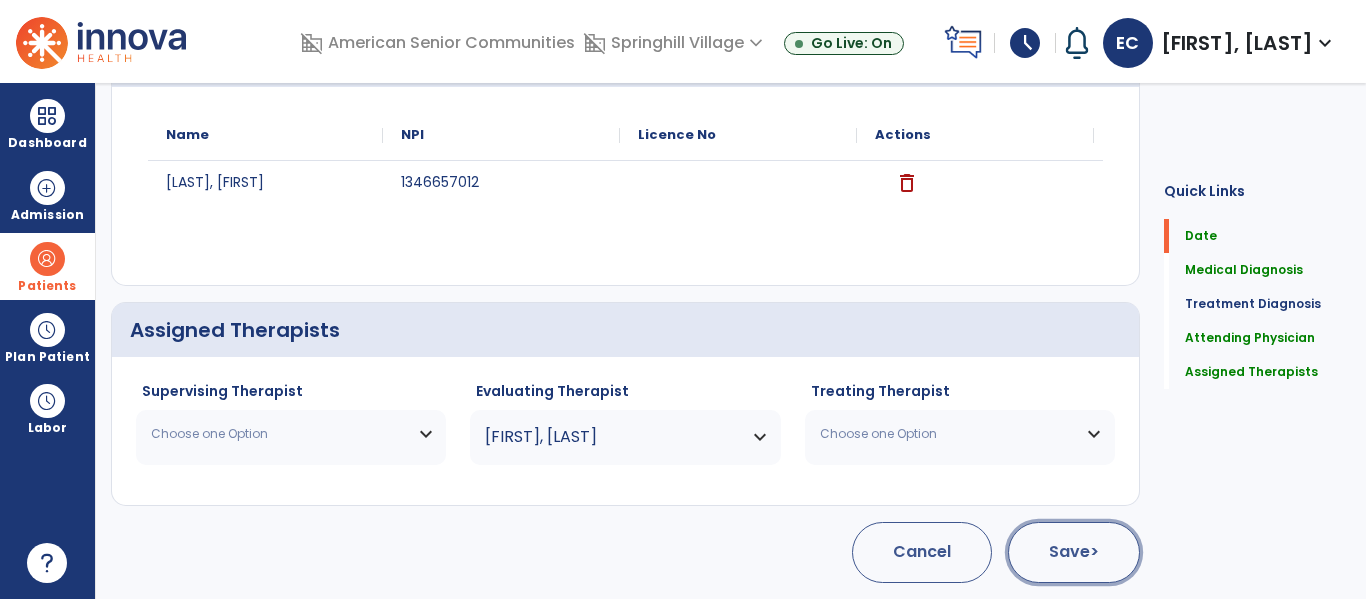 click on "Save  >" 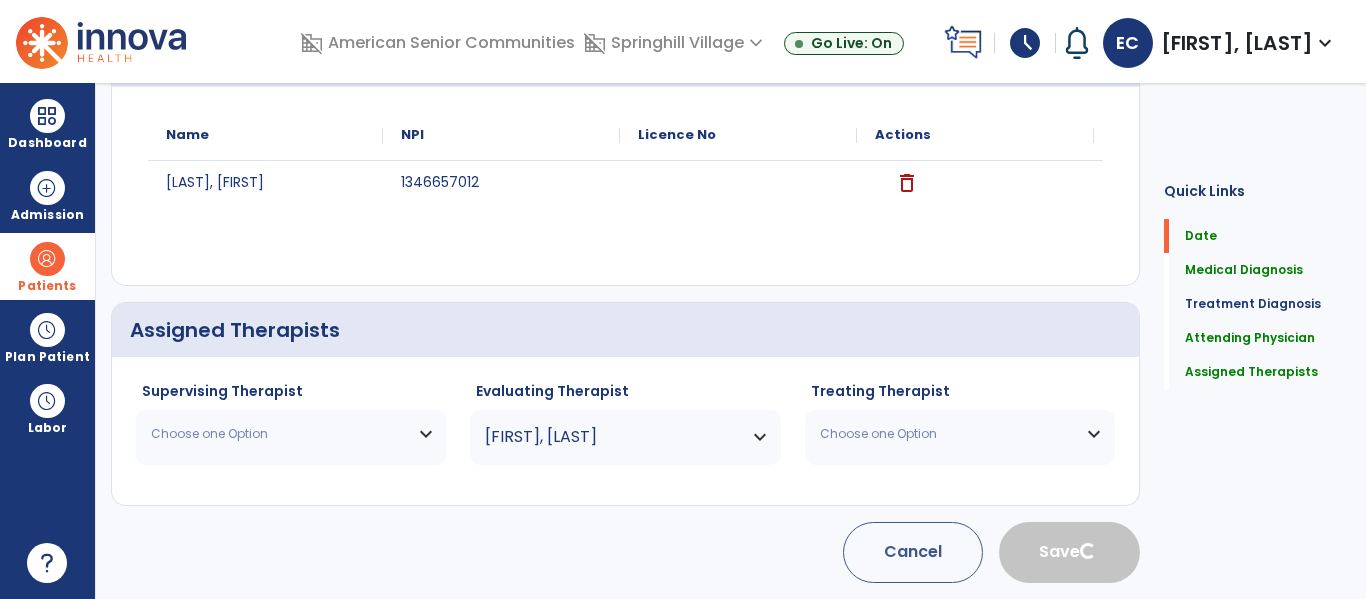 type 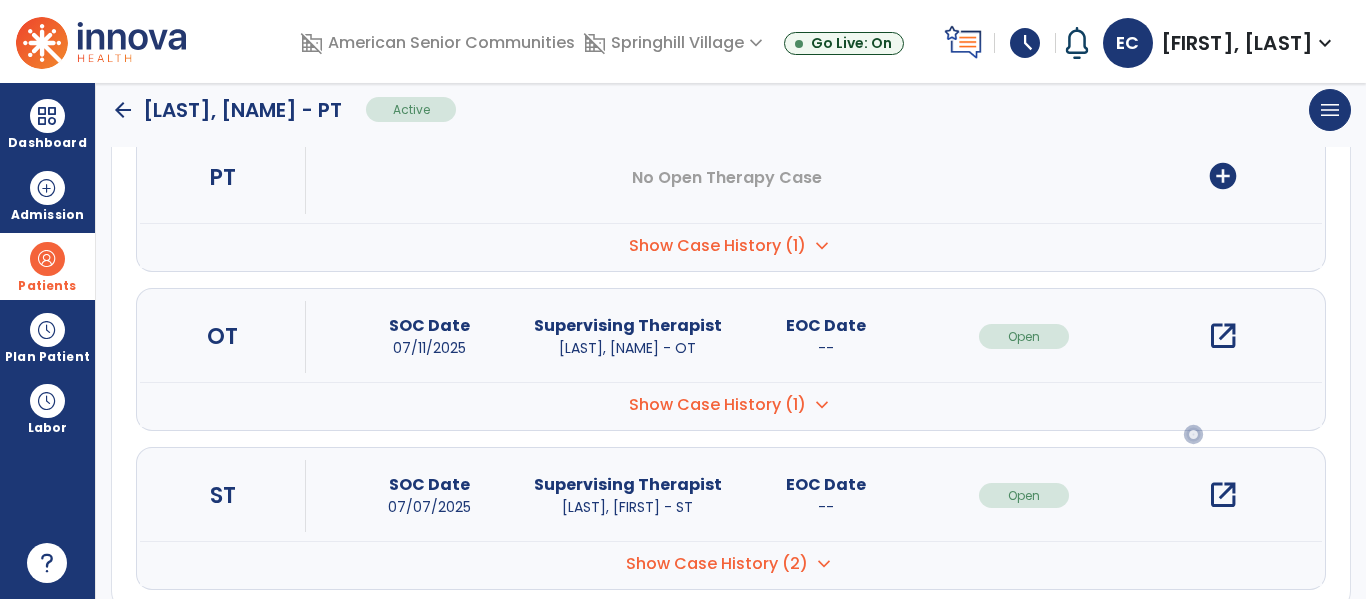 scroll, scrollTop: 267, scrollLeft: 0, axis: vertical 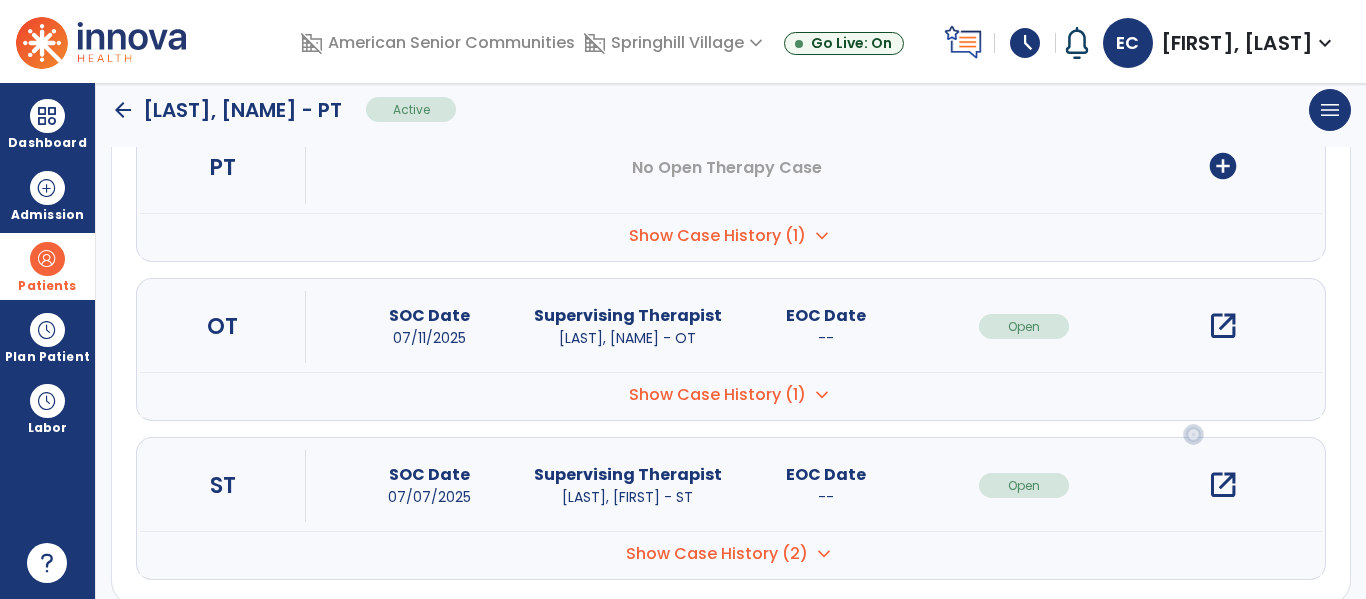 click on "open_in_new" at bounding box center [1223, 326] 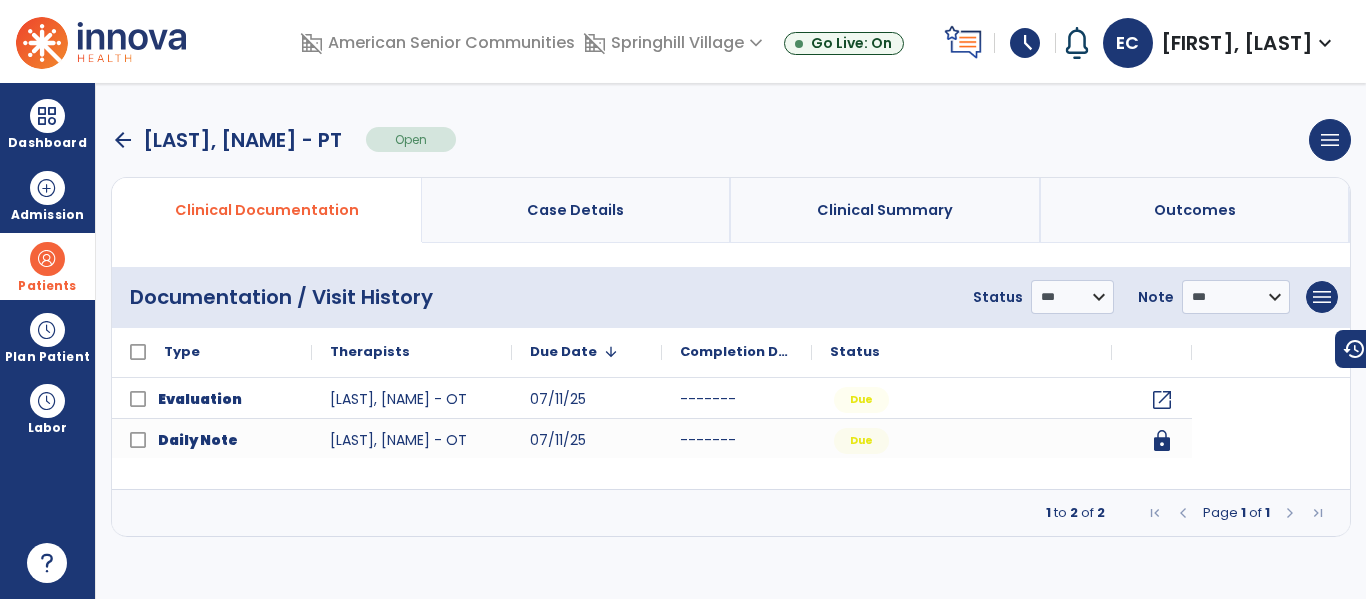 scroll, scrollTop: 0, scrollLeft: 0, axis: both 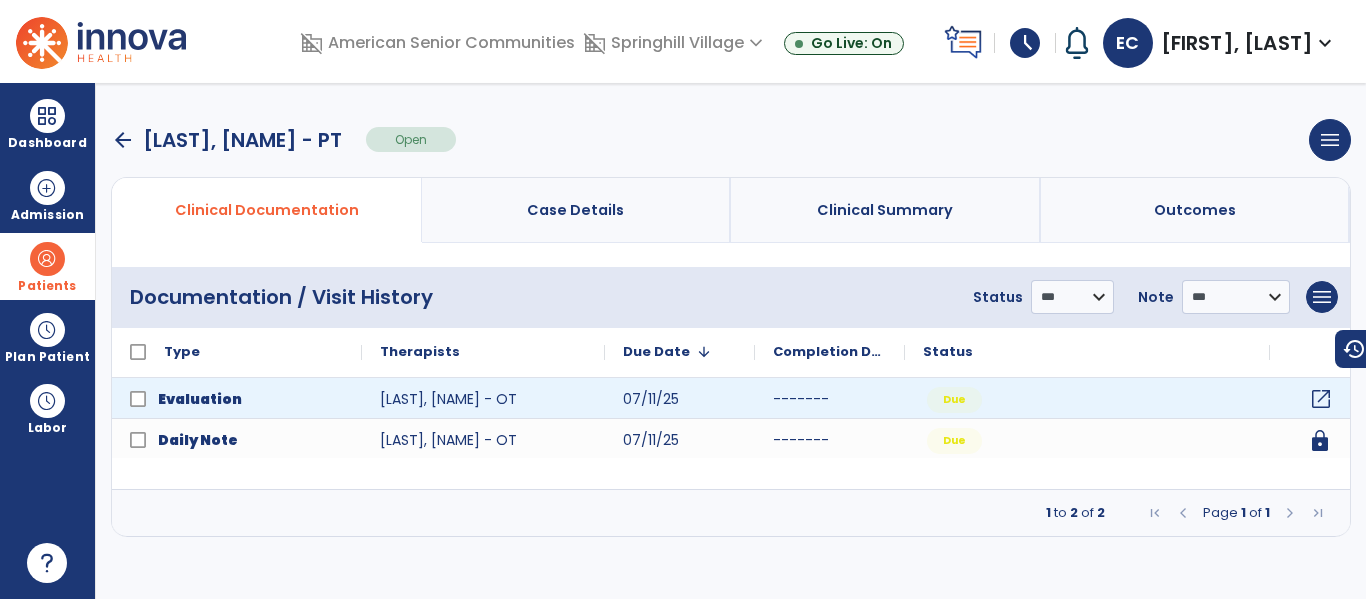 click on "open_in_new" 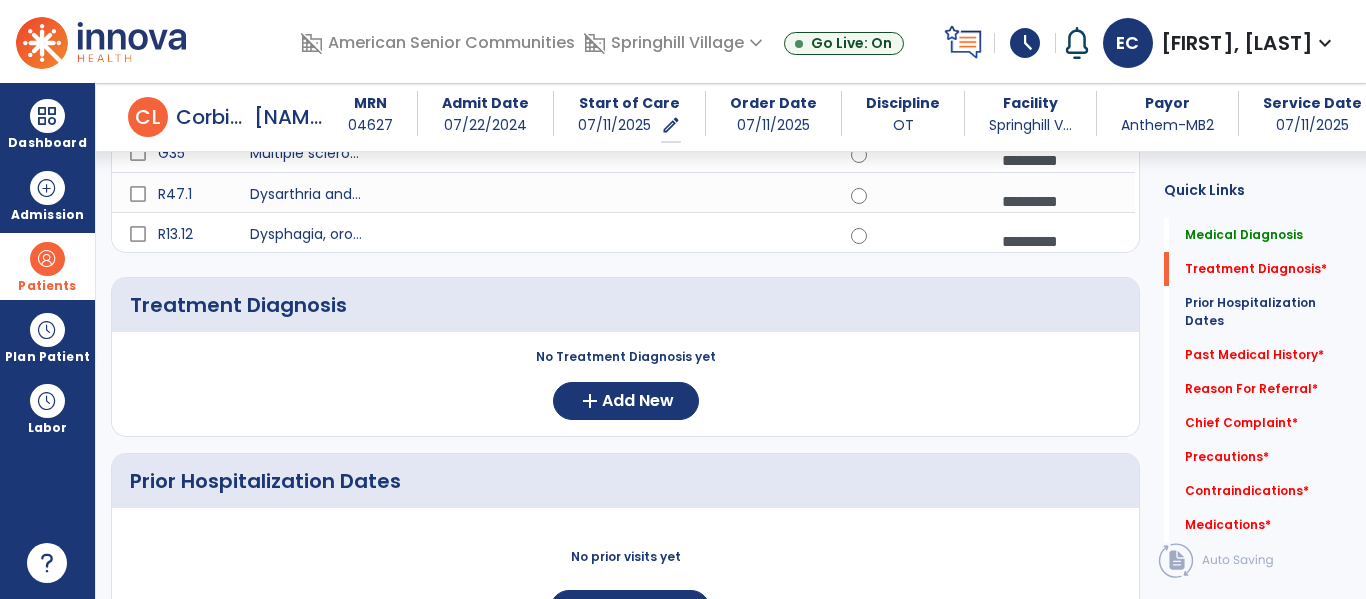 scroll, scrollTop: 320, scrollLeft: 0, axis: vertical 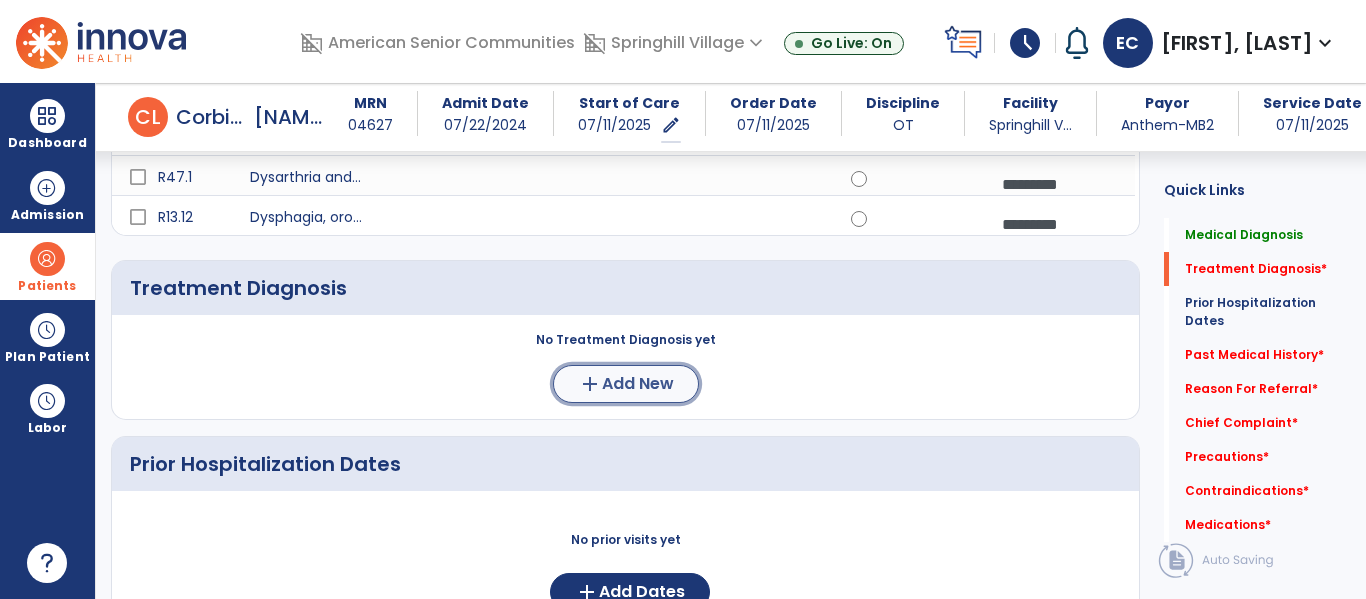 click on "add  Add New" 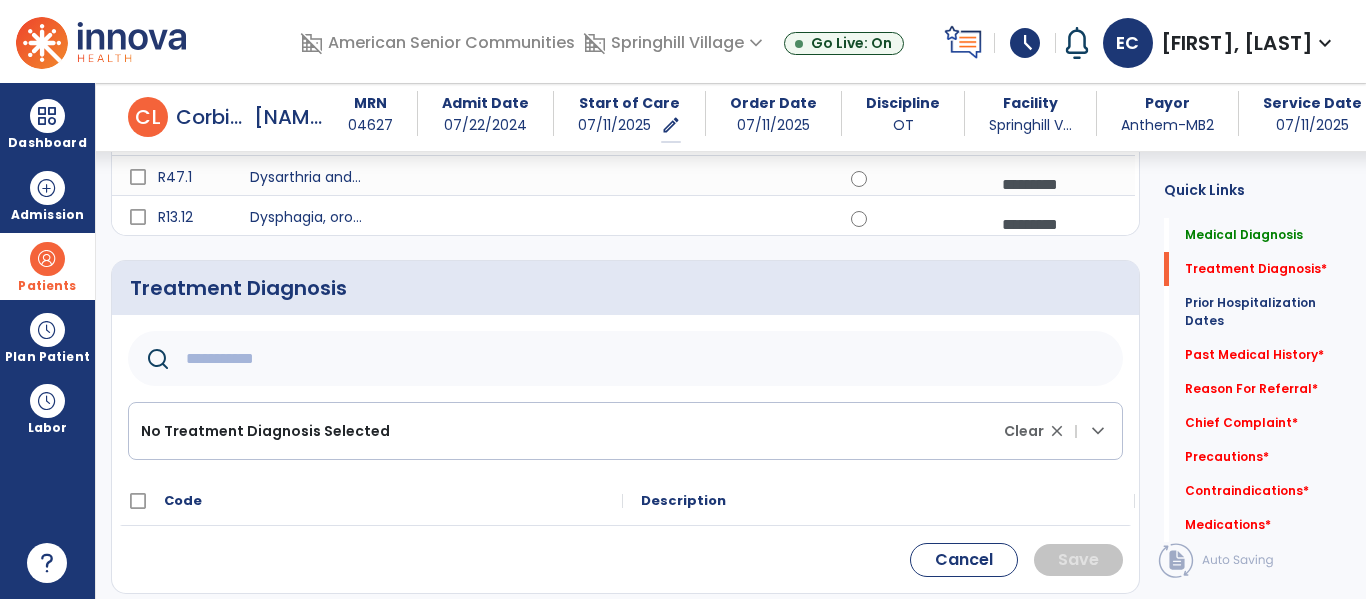 click 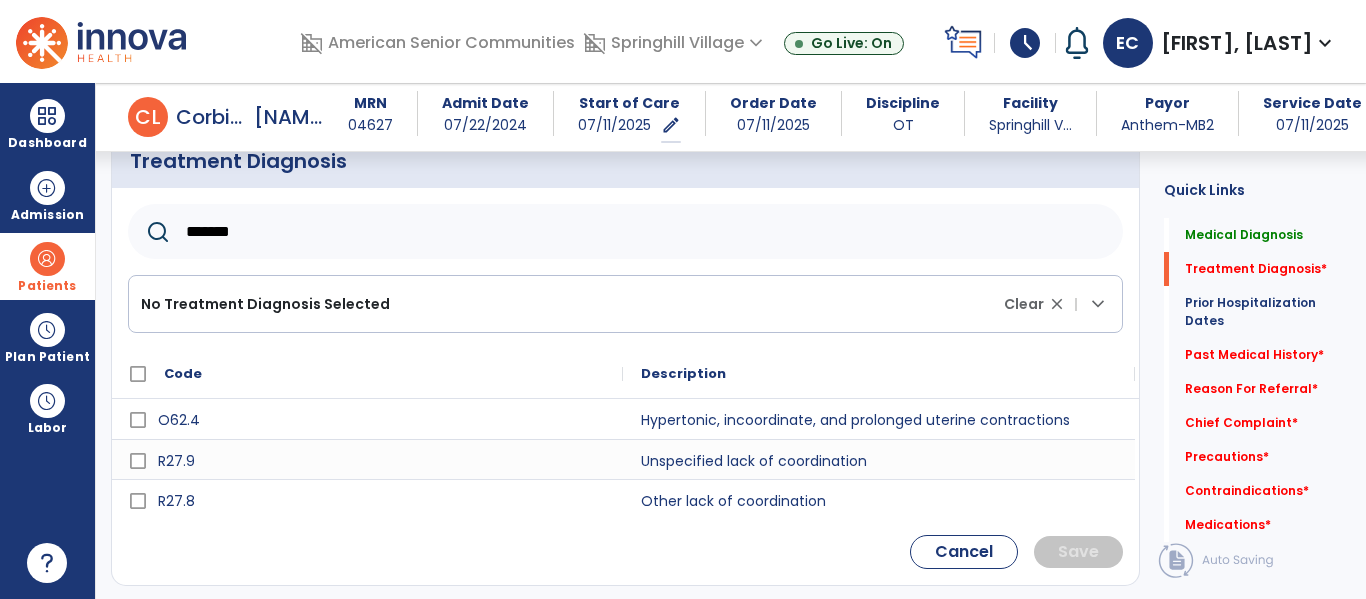 scroll, scrollTop: 448, scrollLeft: 0, axis: vertical 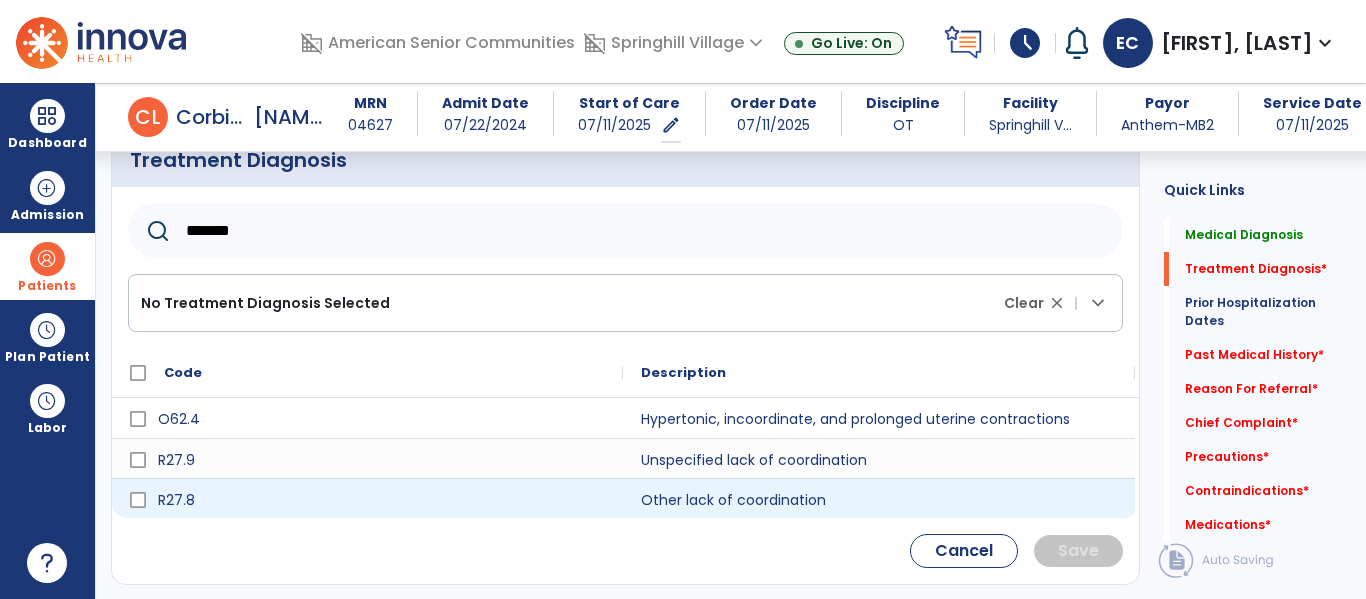 type on "*******" 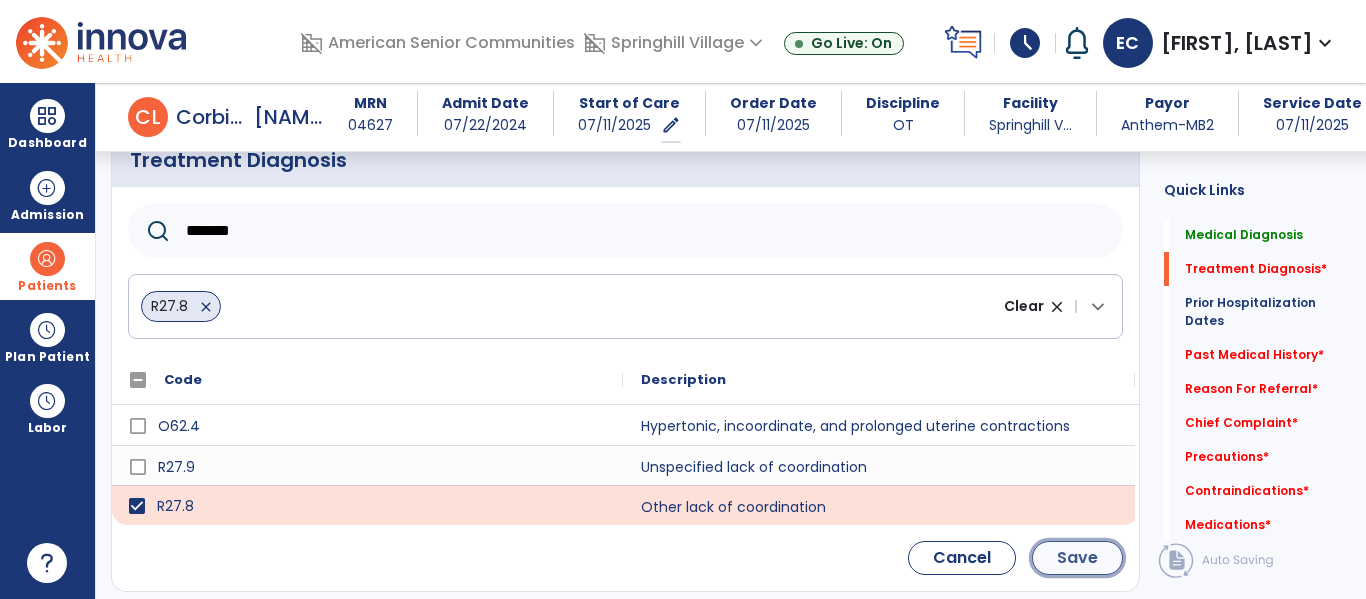 click on "Save" 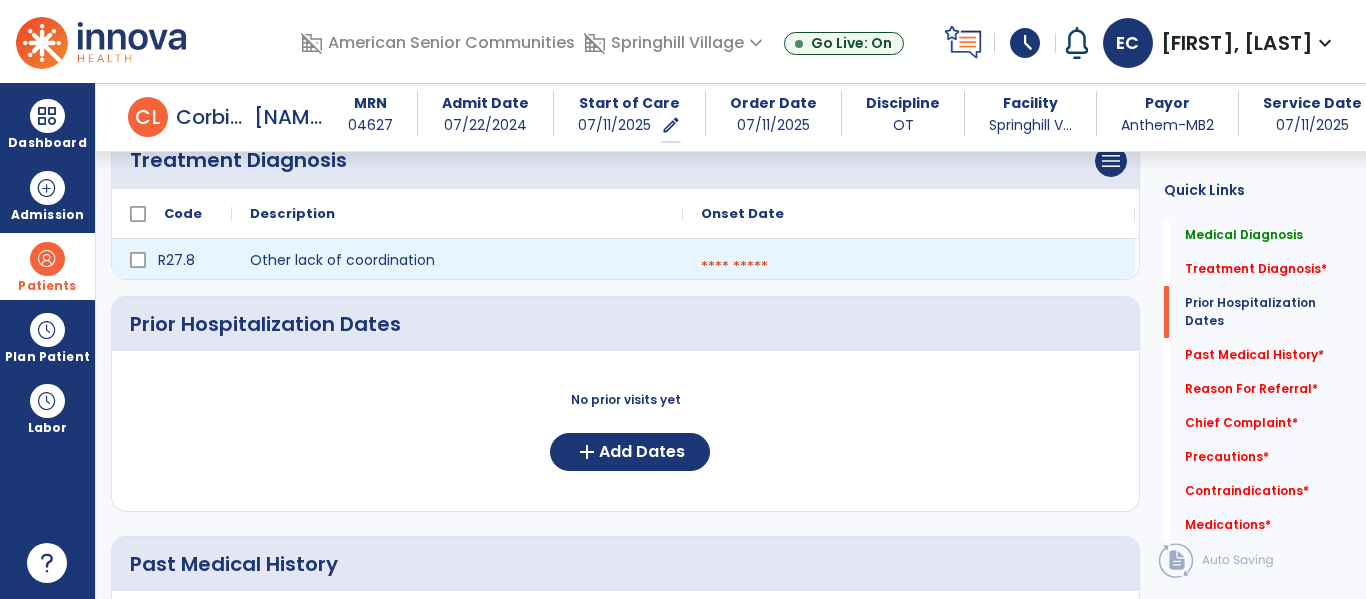 click at bounding box center [909, 267] 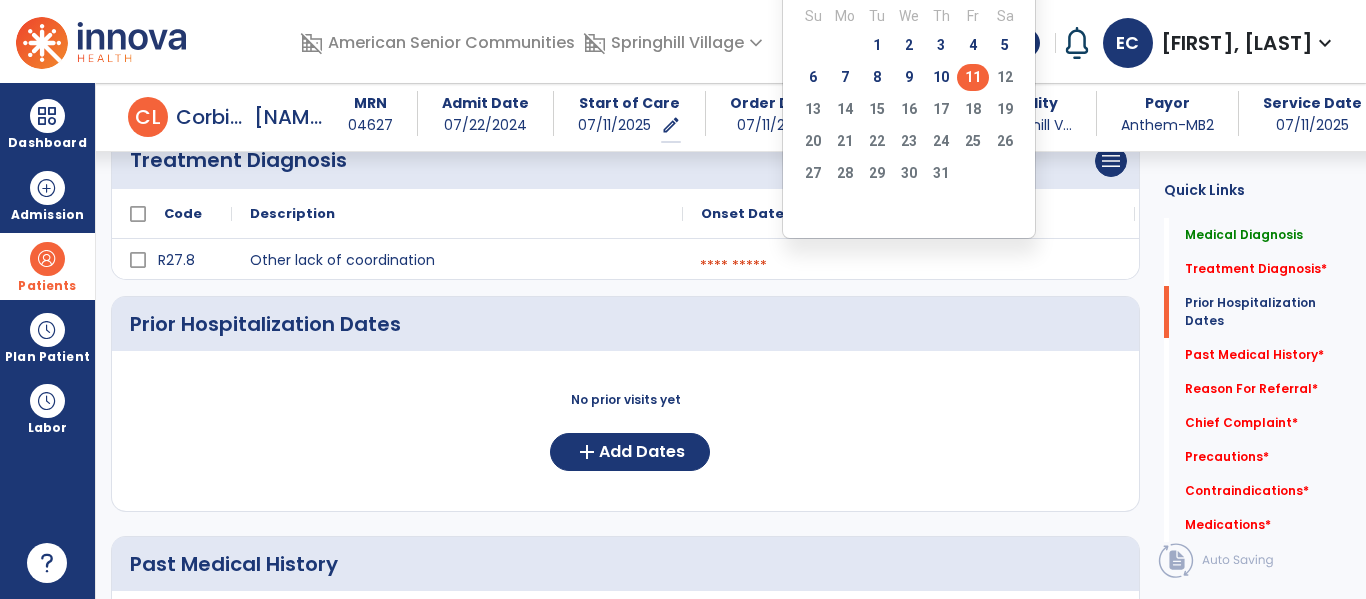click on "11" 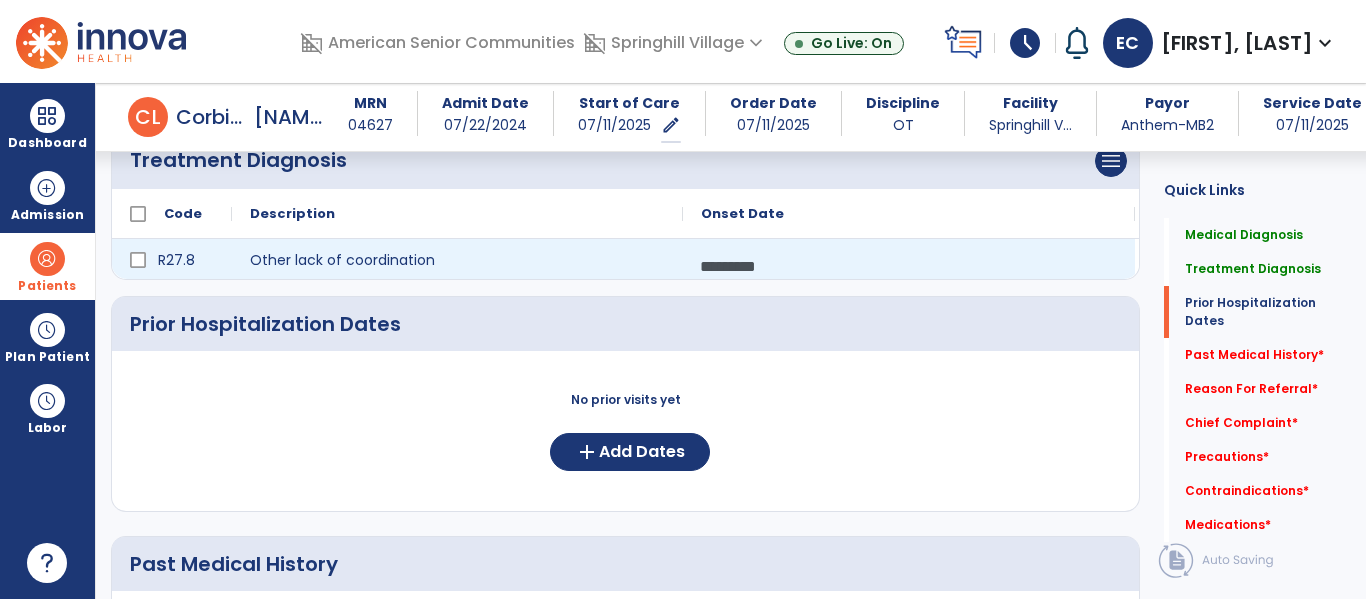 click on "*********" at bounding box center [909, 266] 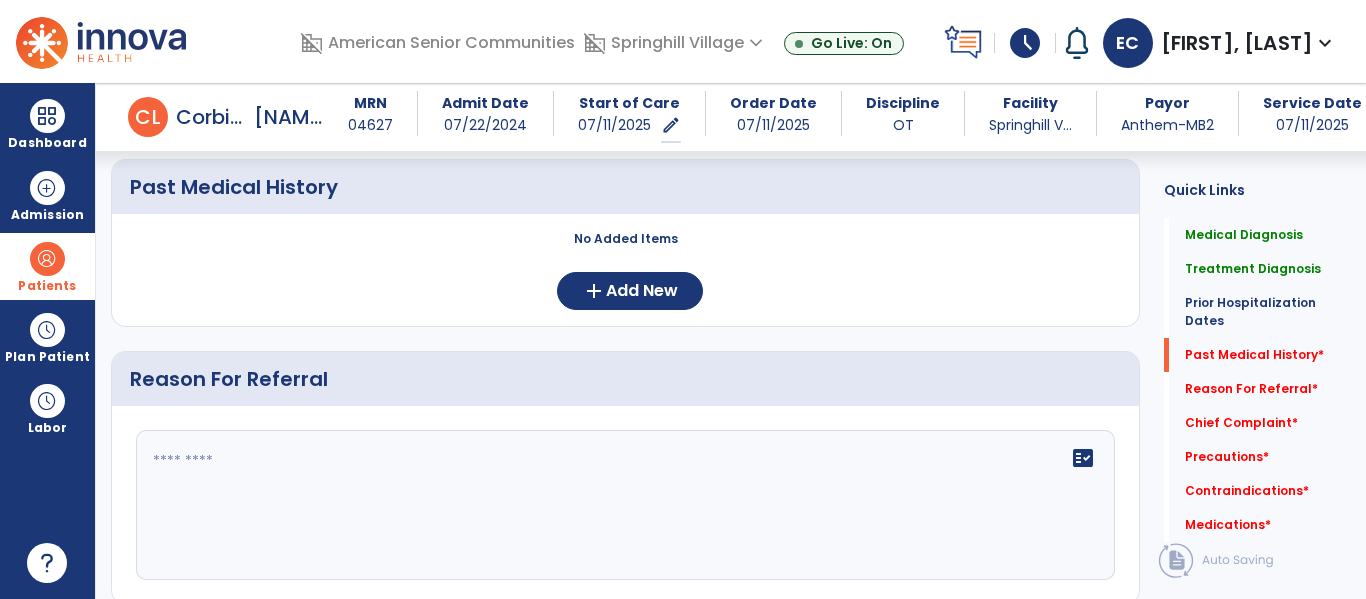 scroll, scrollTop: 838, scrollLeft: 0, axis: vertical 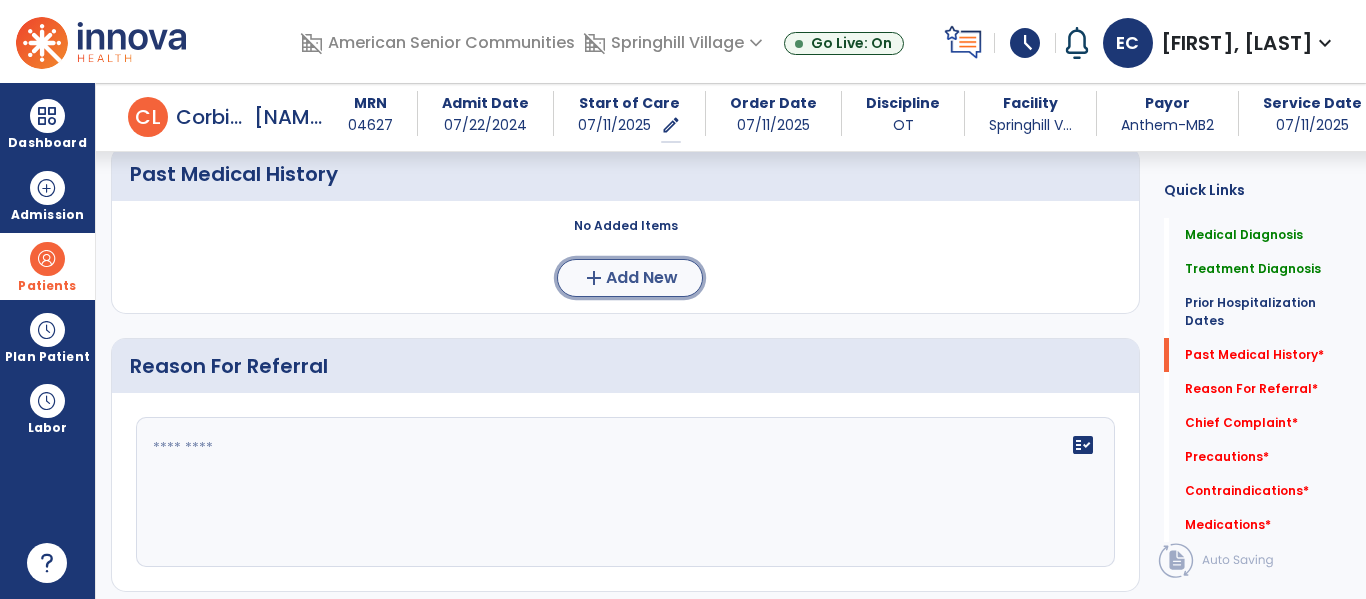 click on "Add New" 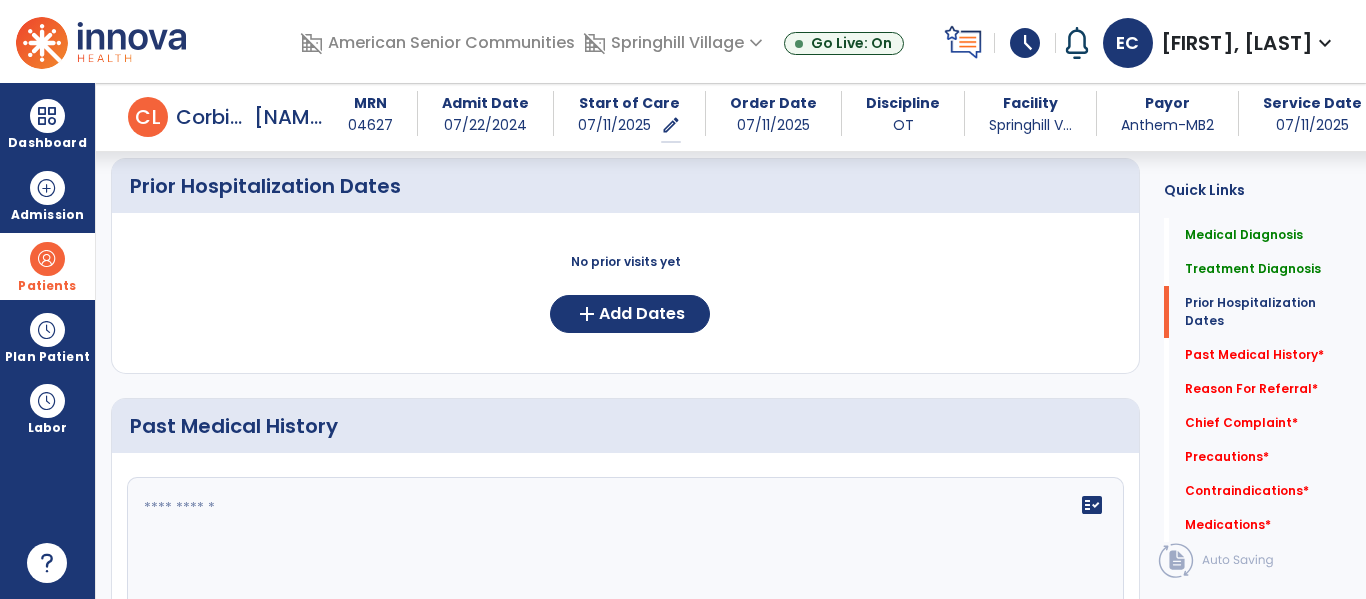 scroll, scrollTop: 622, scrollLeft: 0, axis: vertical 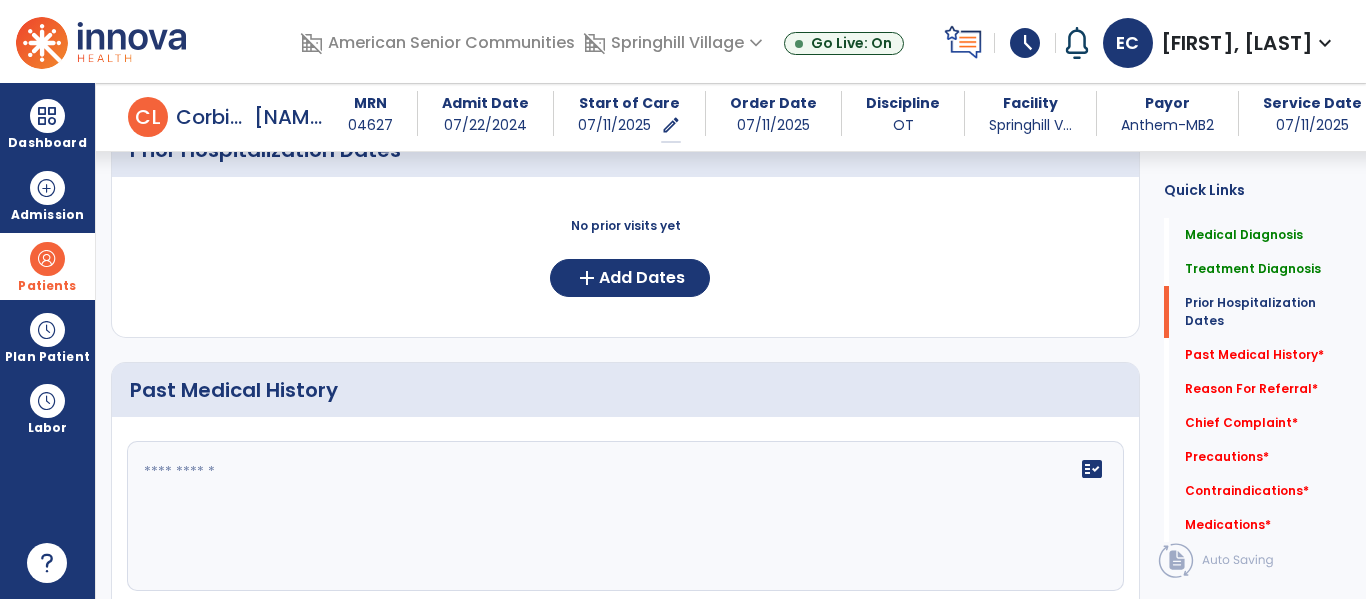 click on "fact_check" 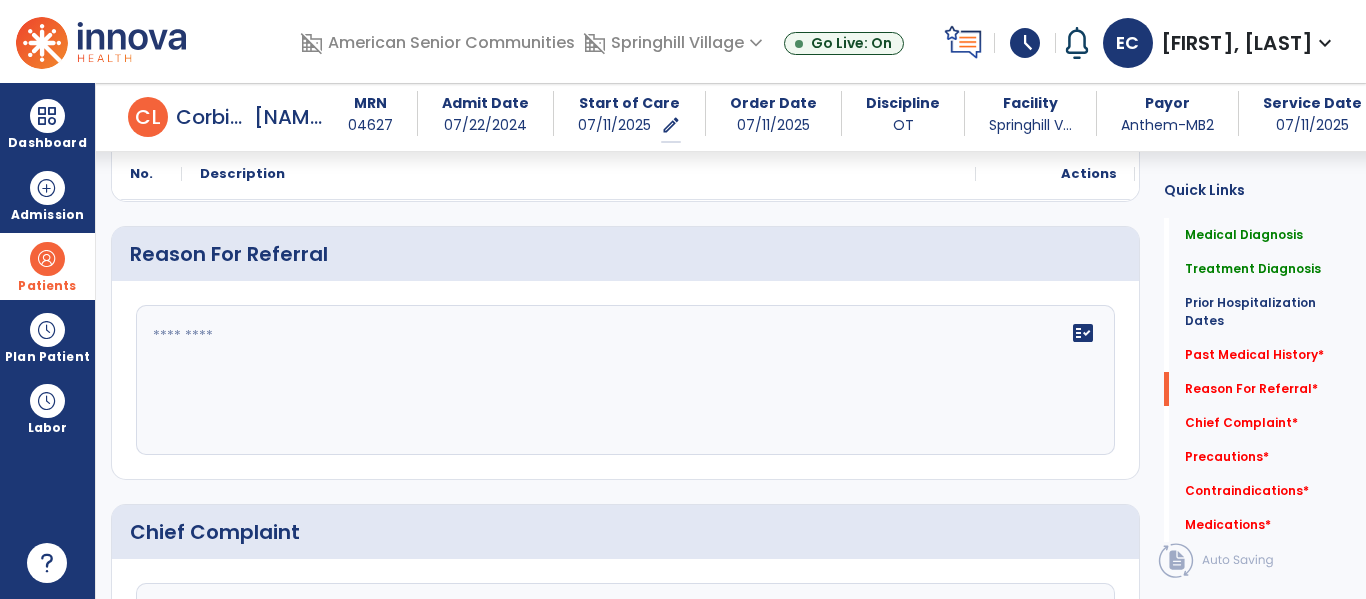 scroll, scrollTop: 1103, scrollLeft: 0, axis: vertical 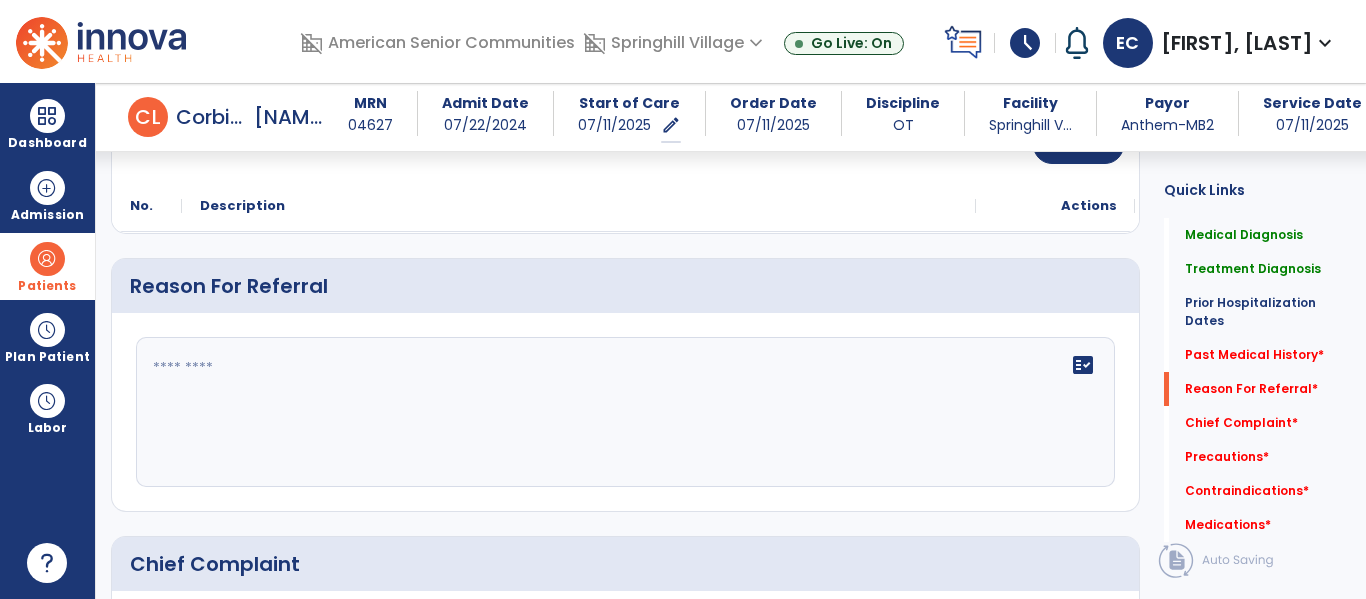 type on "**********" 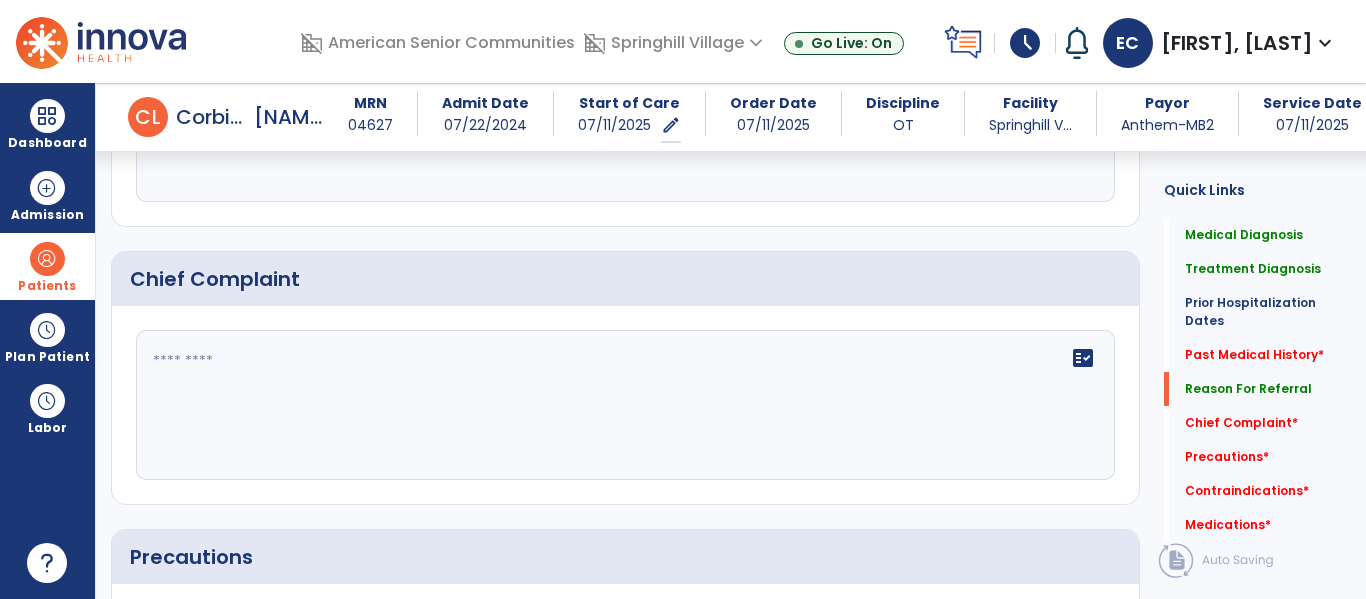 scroll, scrollTop: 1393, scrollLeft: 0, axis: vertical 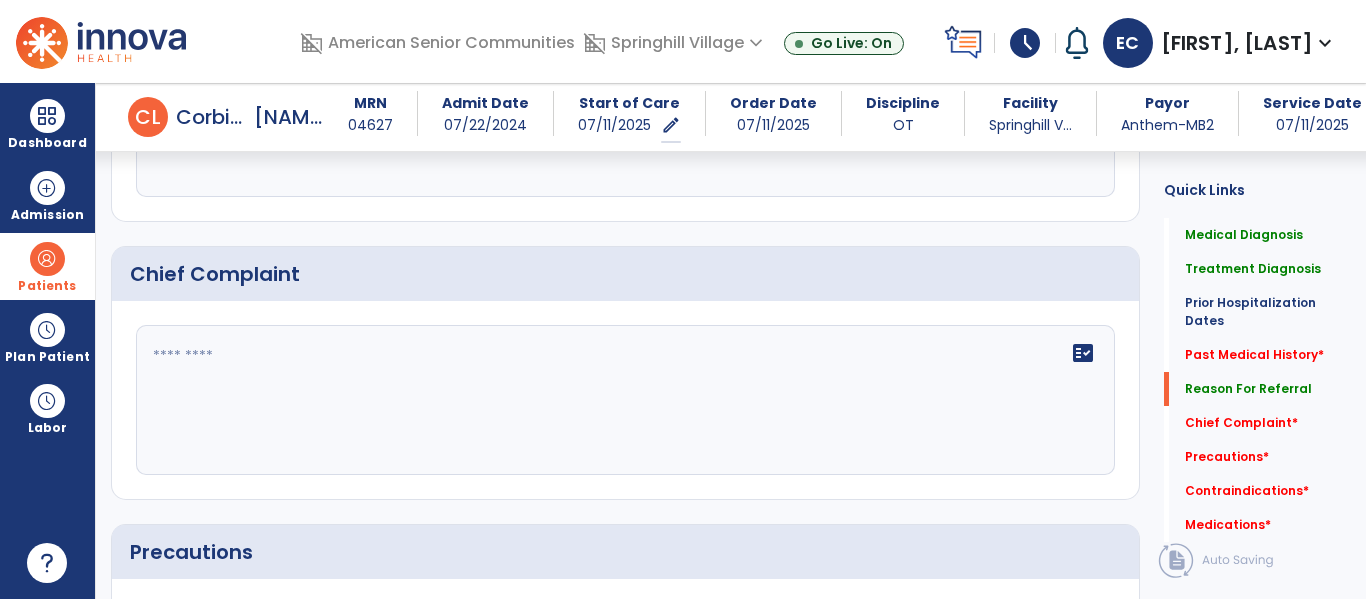 type on "**********" 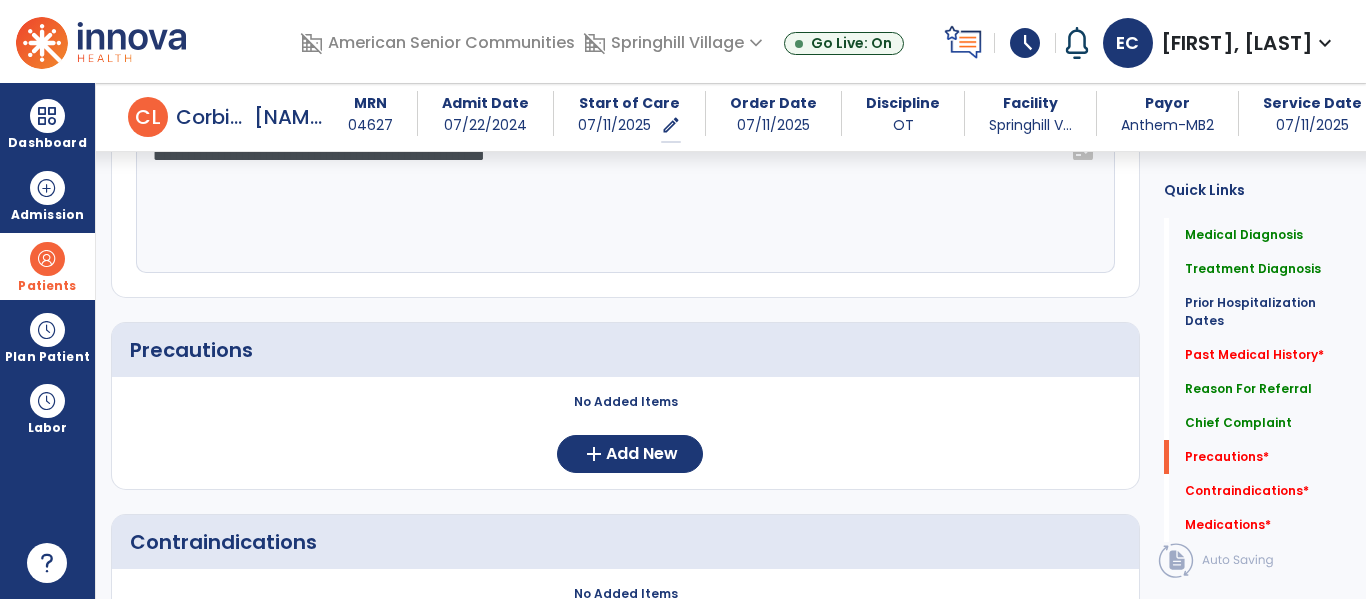 scroll, scrollTop: 1742, scrollLeft: 0, axis: vertical 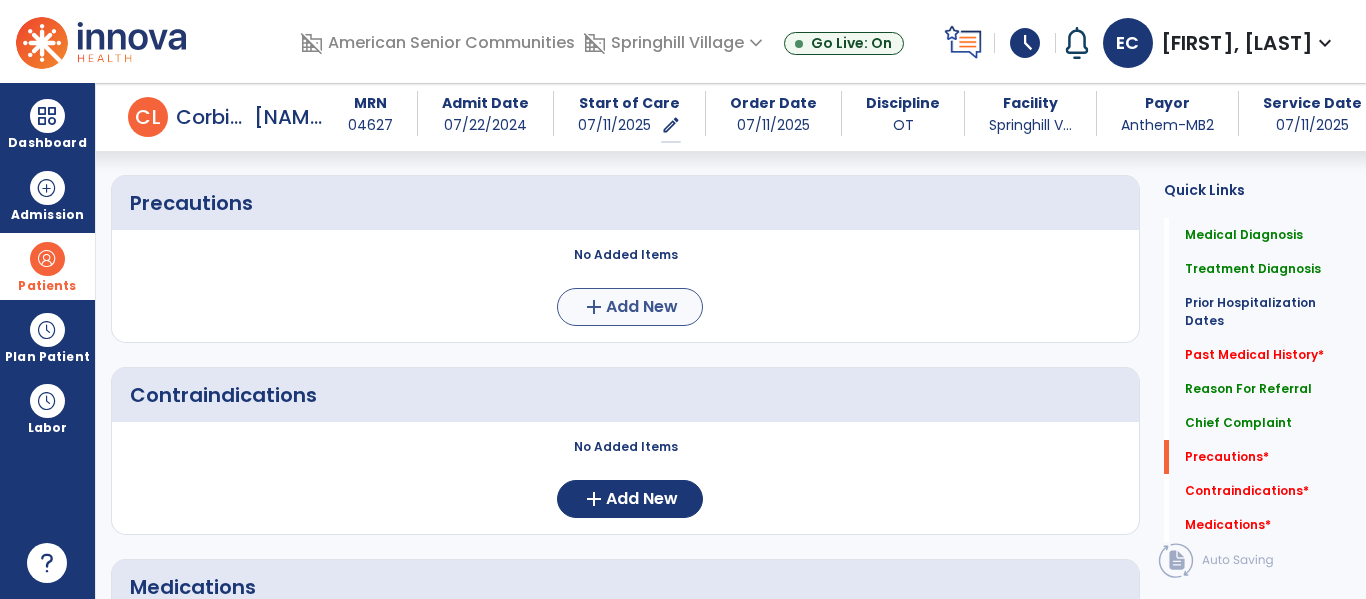 type on "**********" 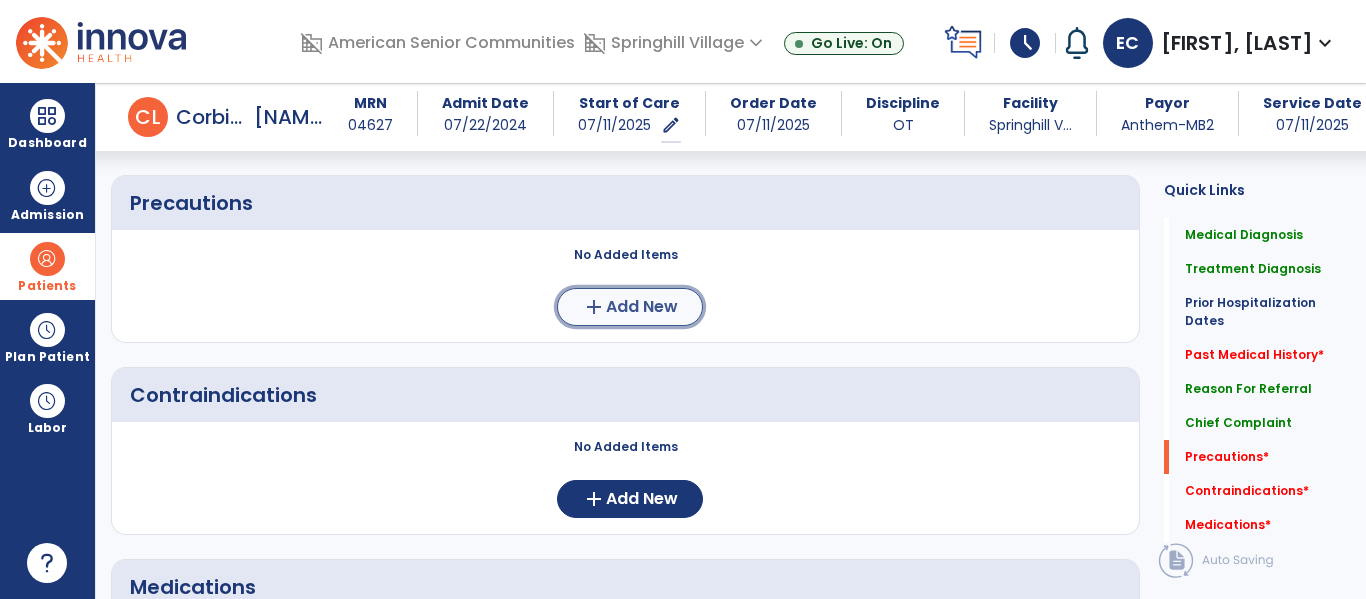 click on "add" 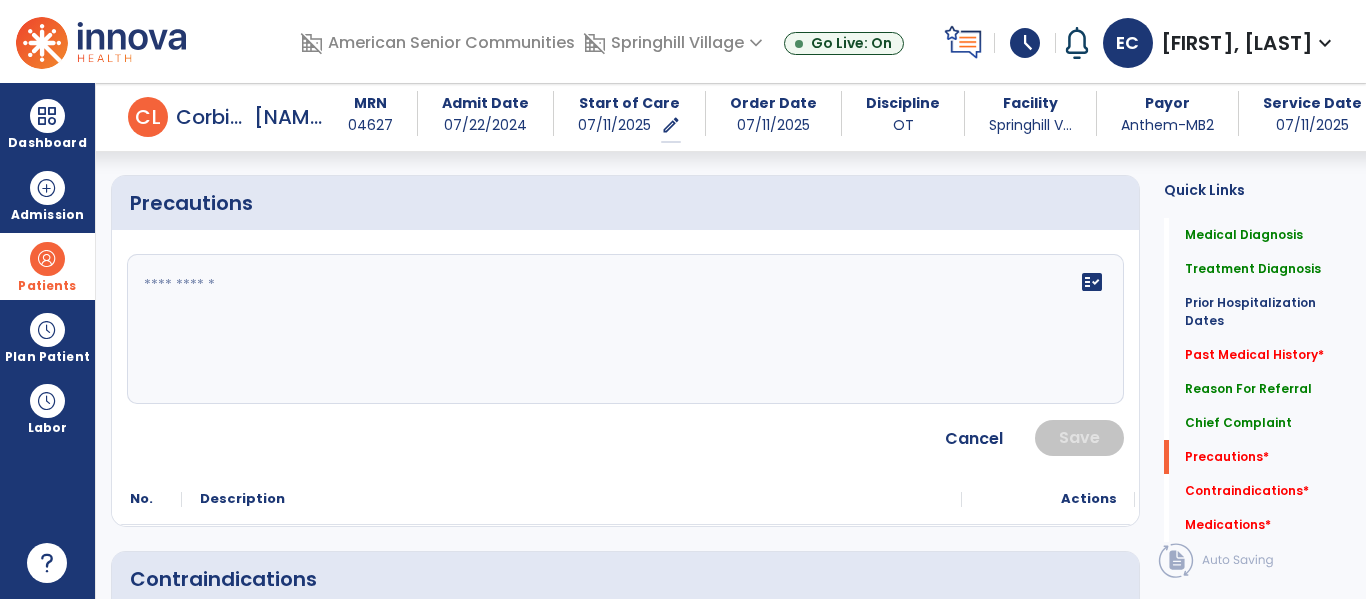 click on "fact_check" 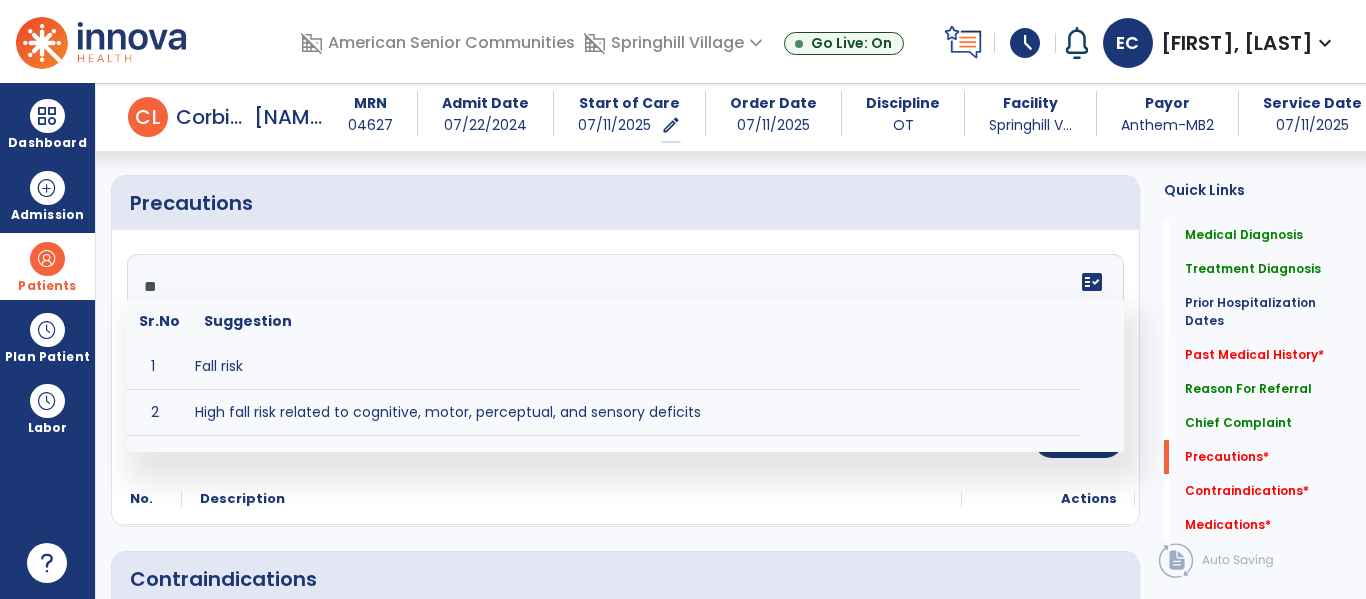 type on "*" 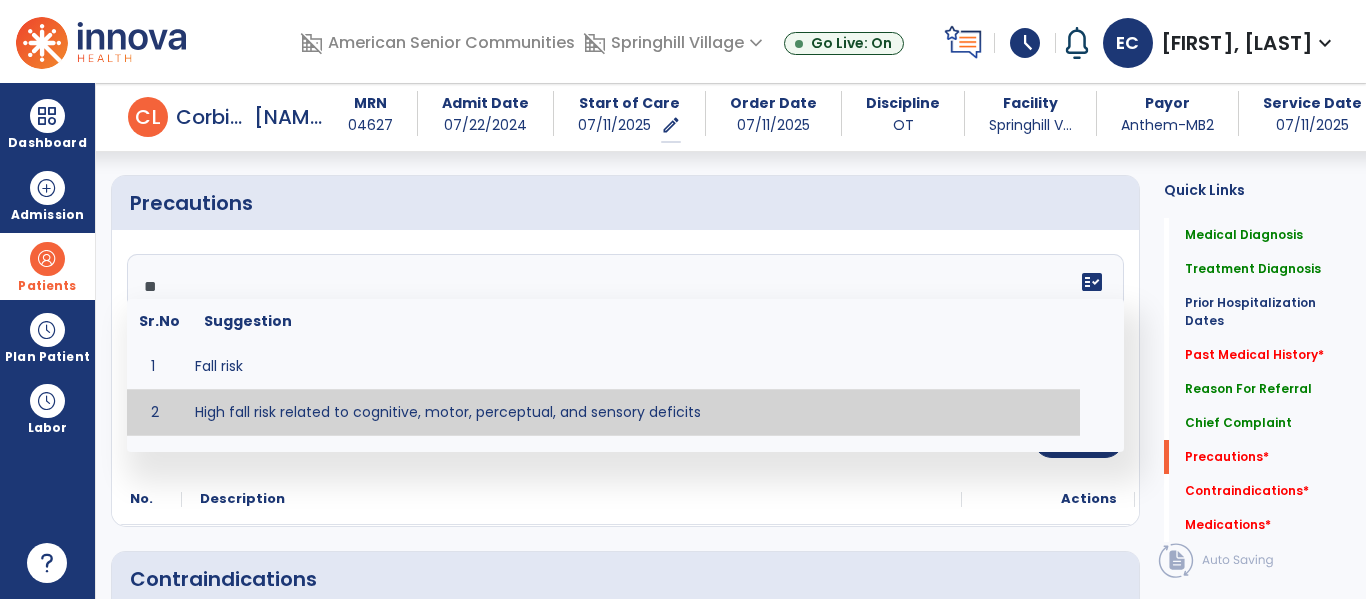 type on "**********" 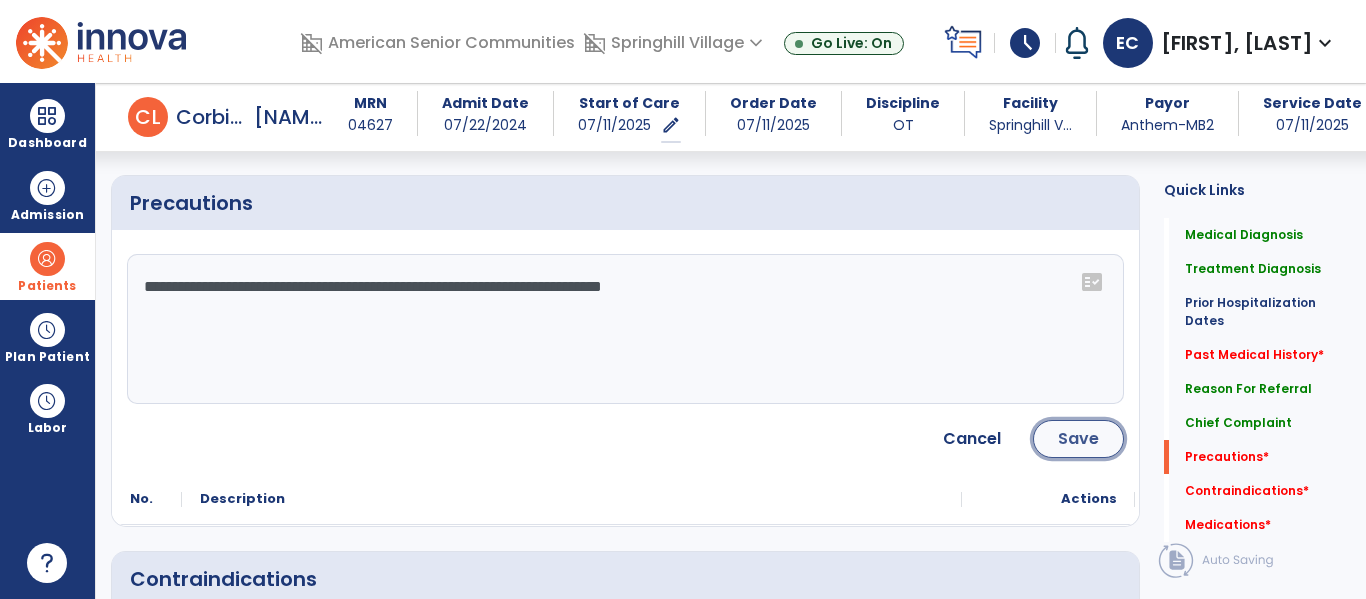 click on "Save" 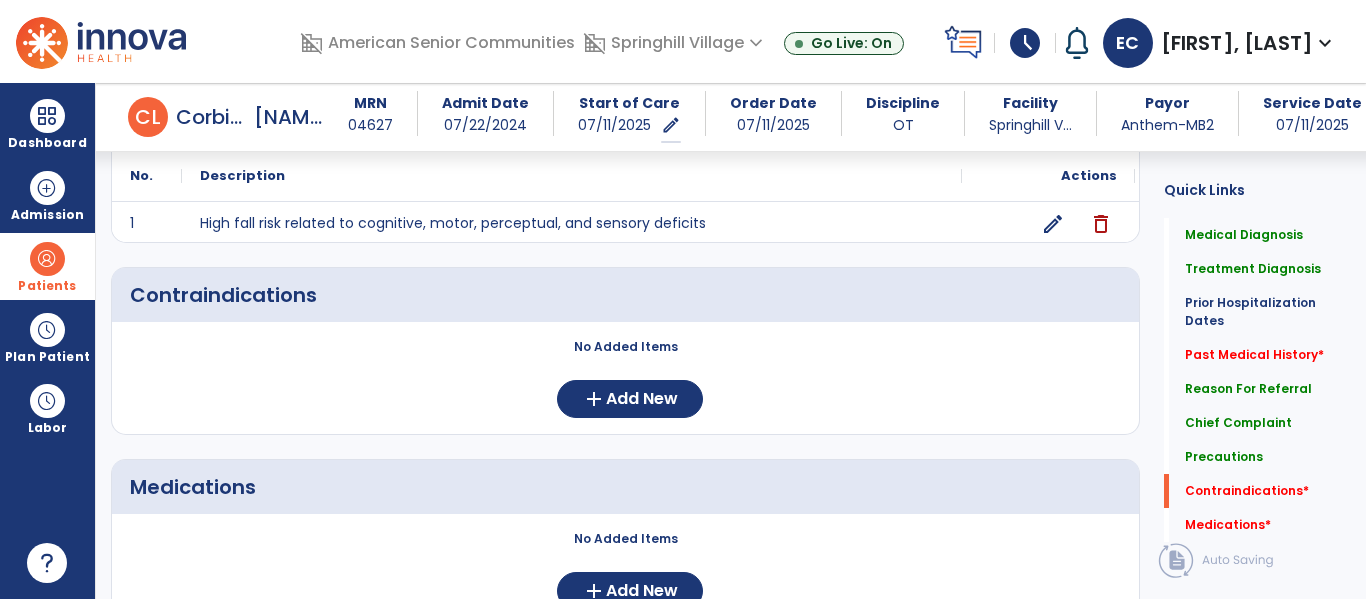scroll, scrollTop: 1846, scrollLeft: 0, axis: vertical 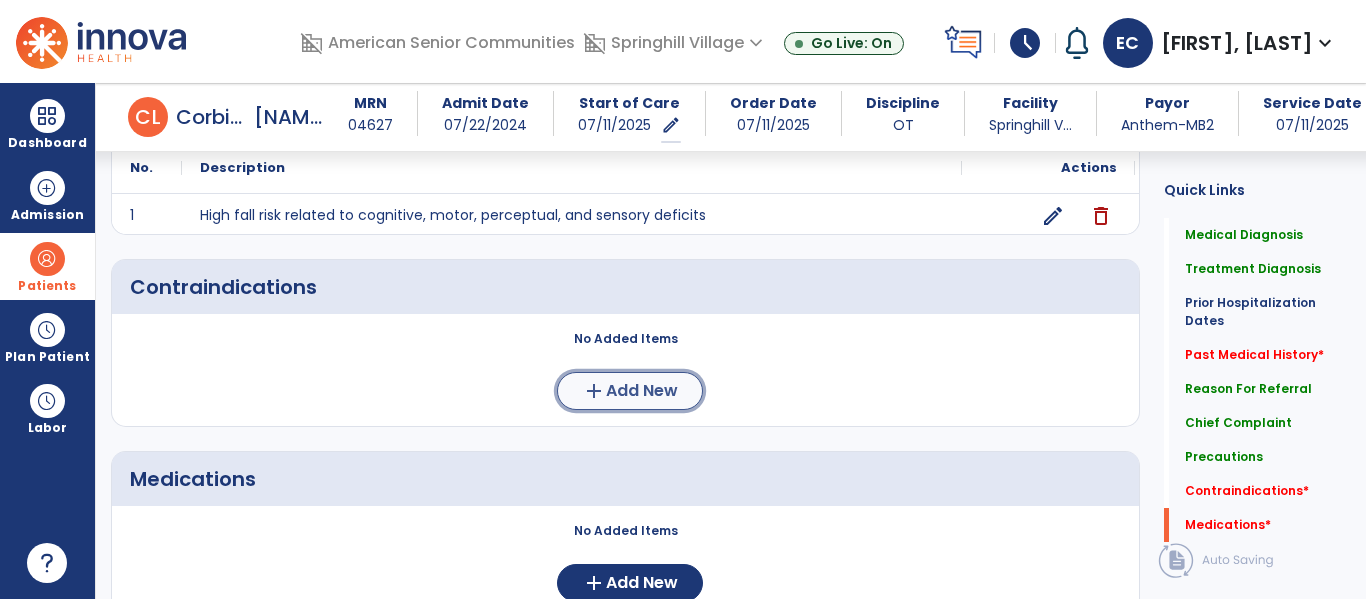 click on "Add New" 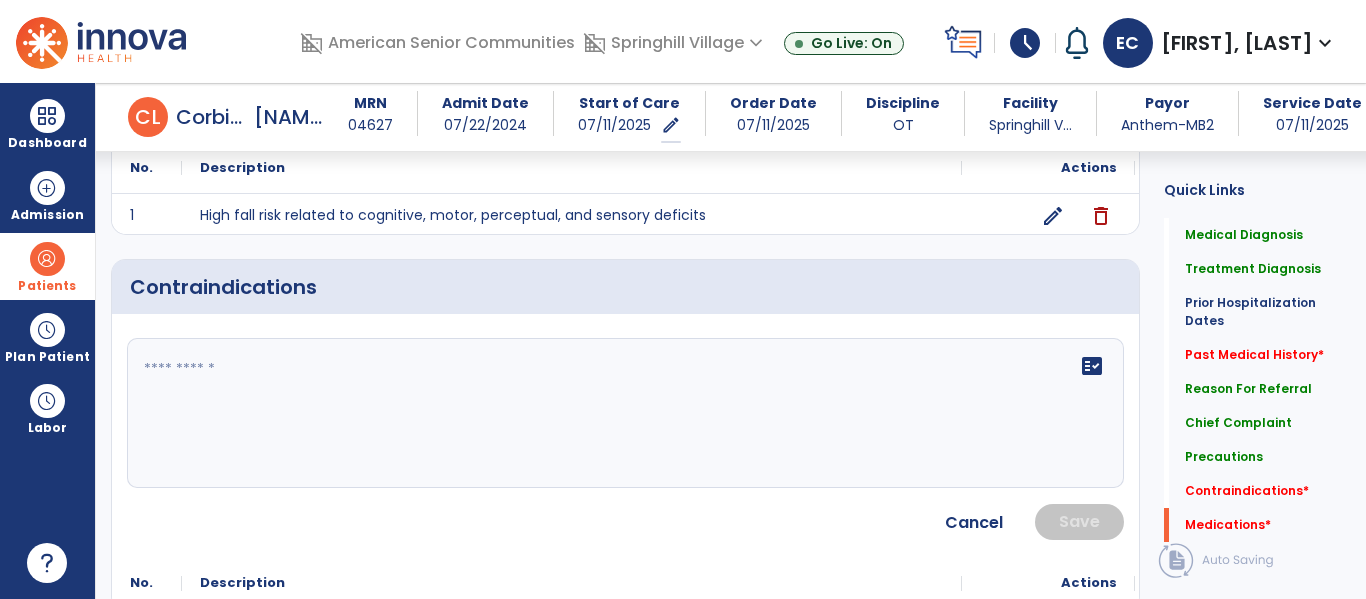 click on "fact_check" 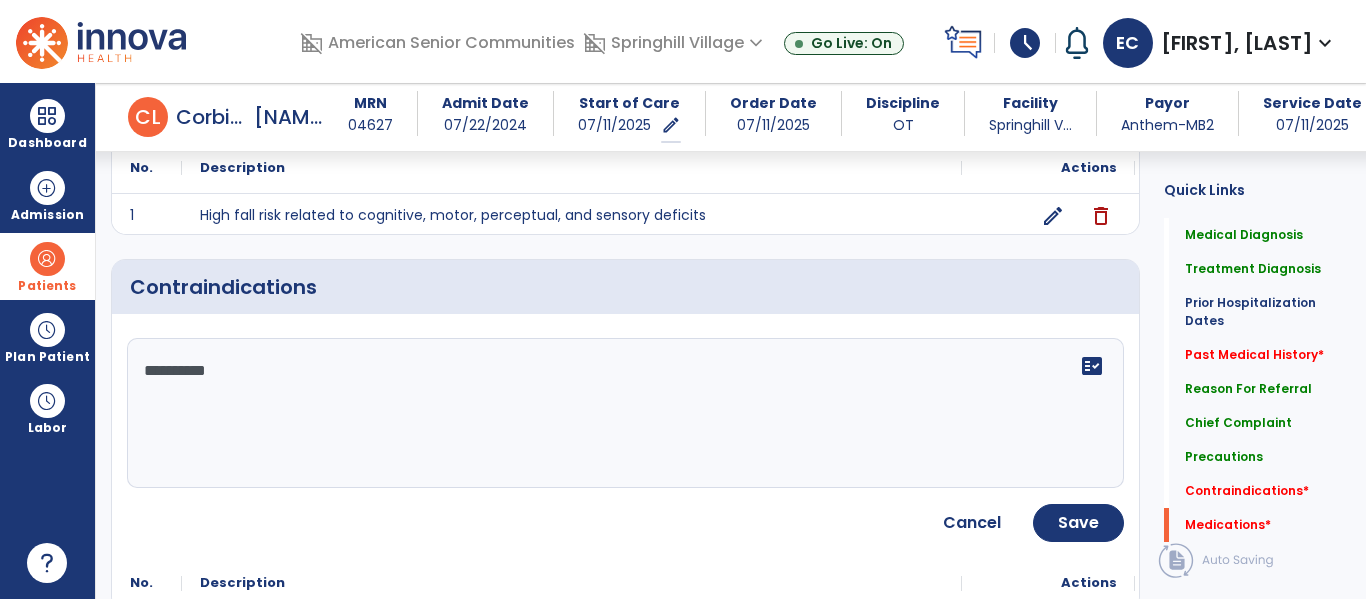type on "**********" 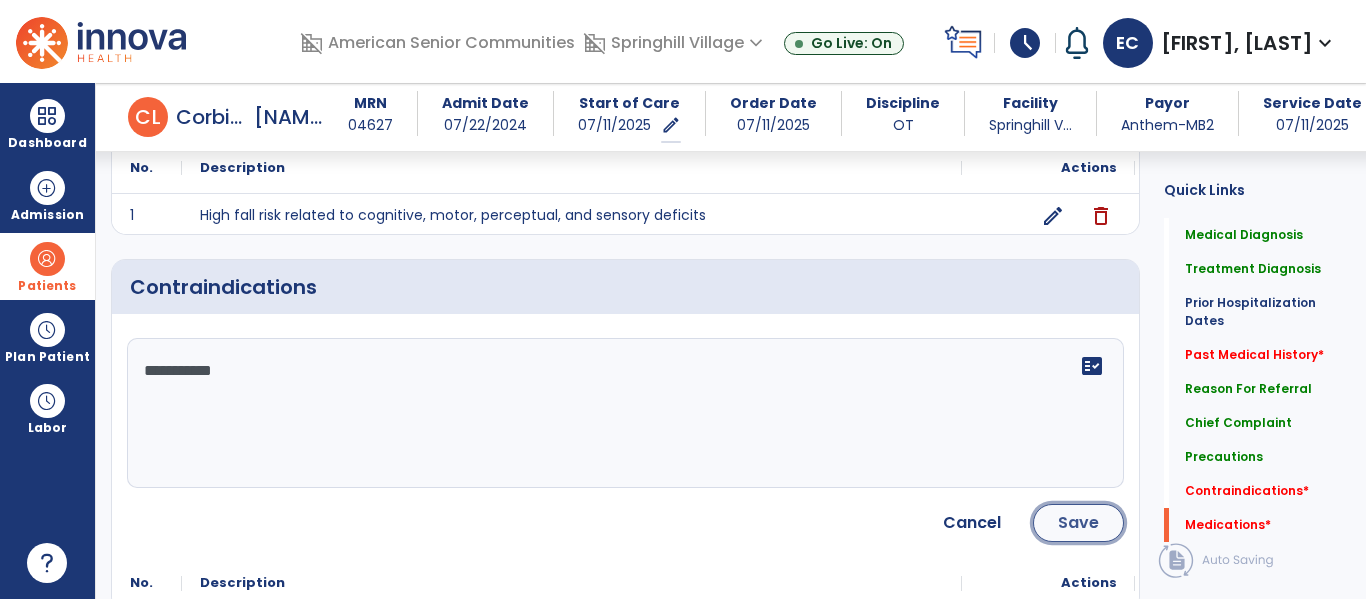 click on "Save" 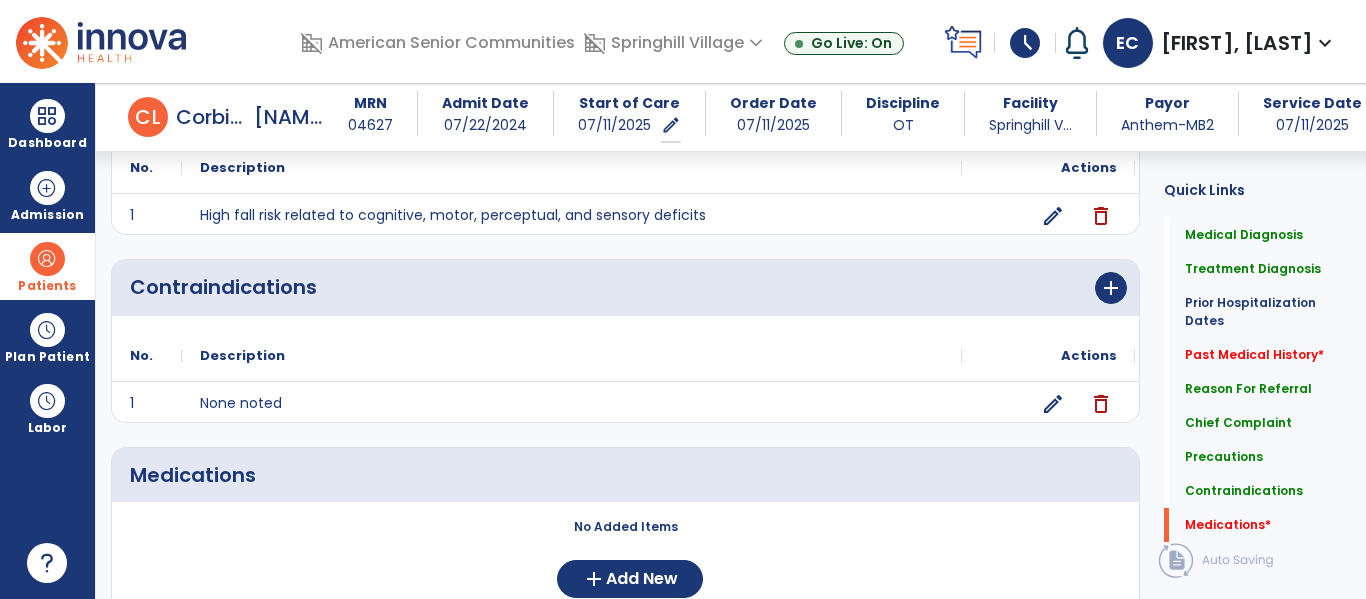 scroll, scrollTop: 1932, scrollLeft: 0, axis: vertical 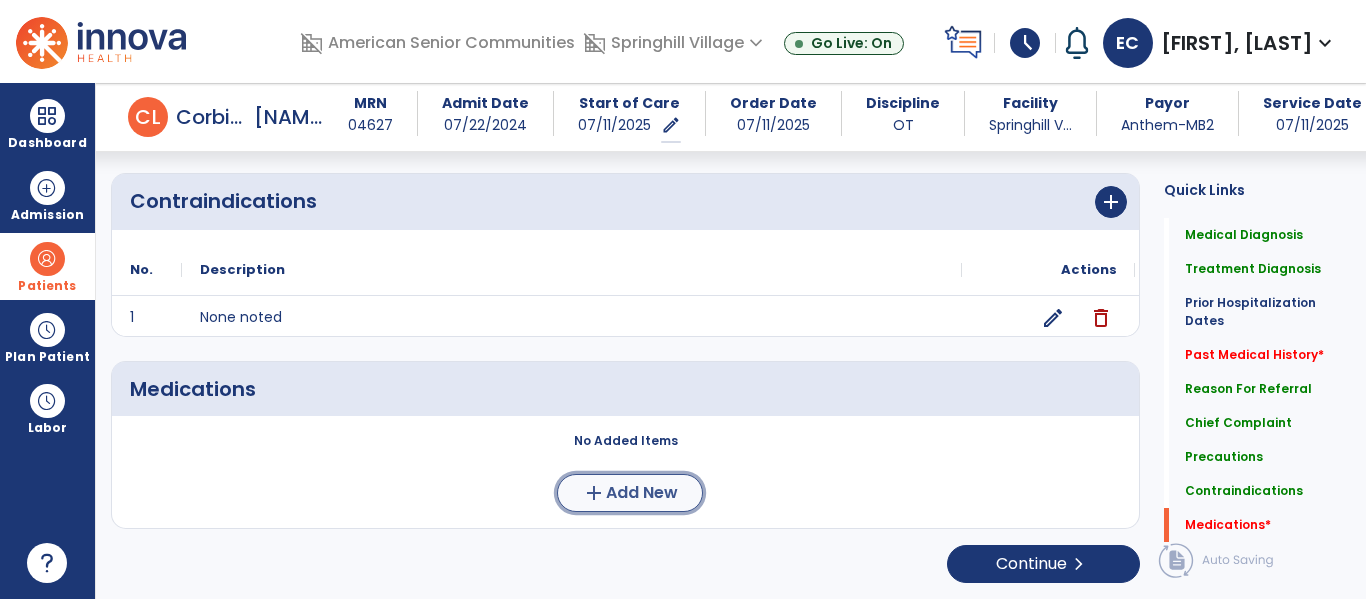 click on "Add New" 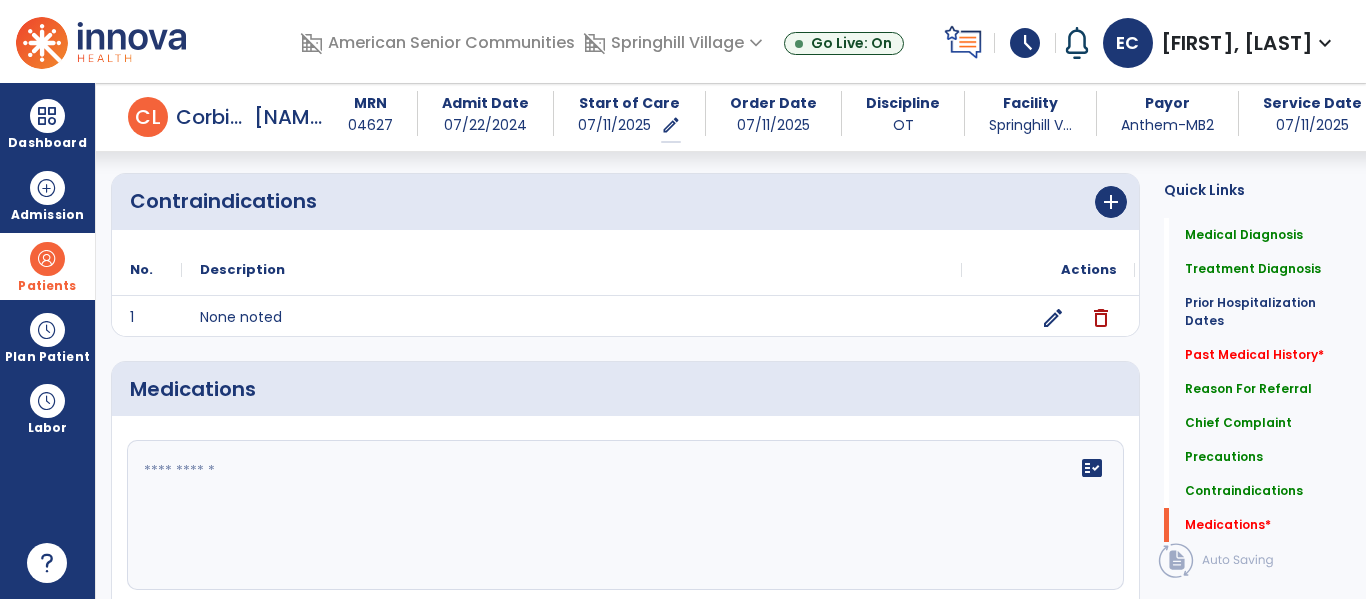 click on "fact_check" 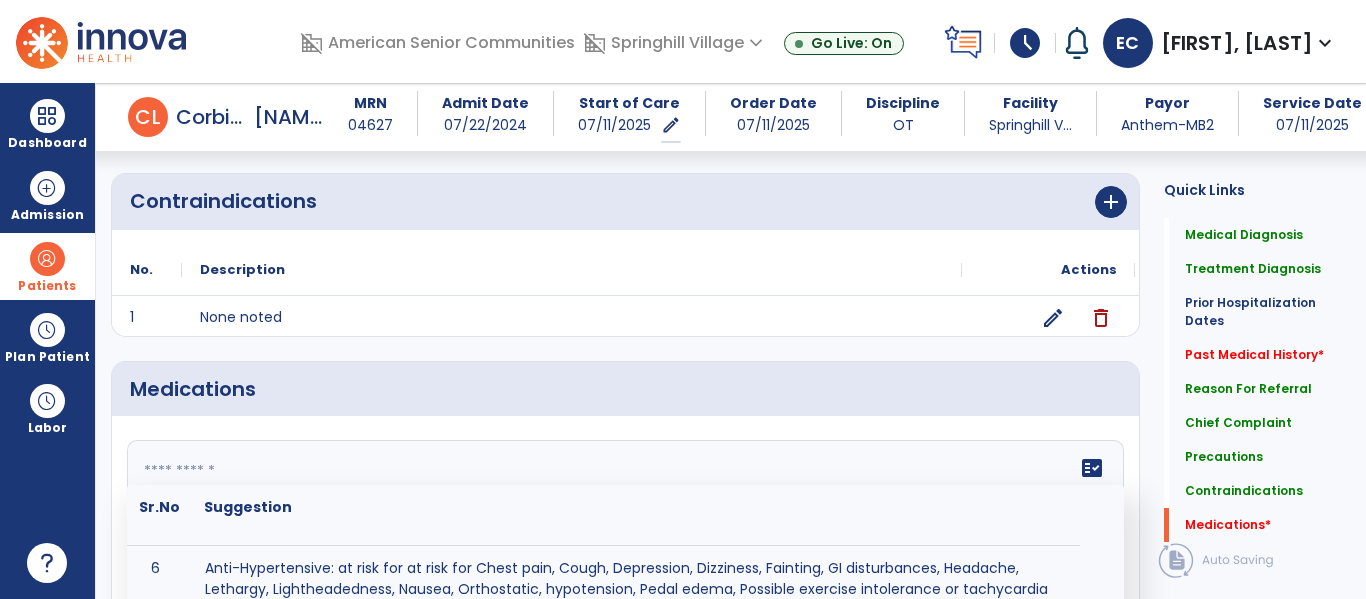 scroll, scrollTop: 364, scrollLeft: 0, axis: vertical 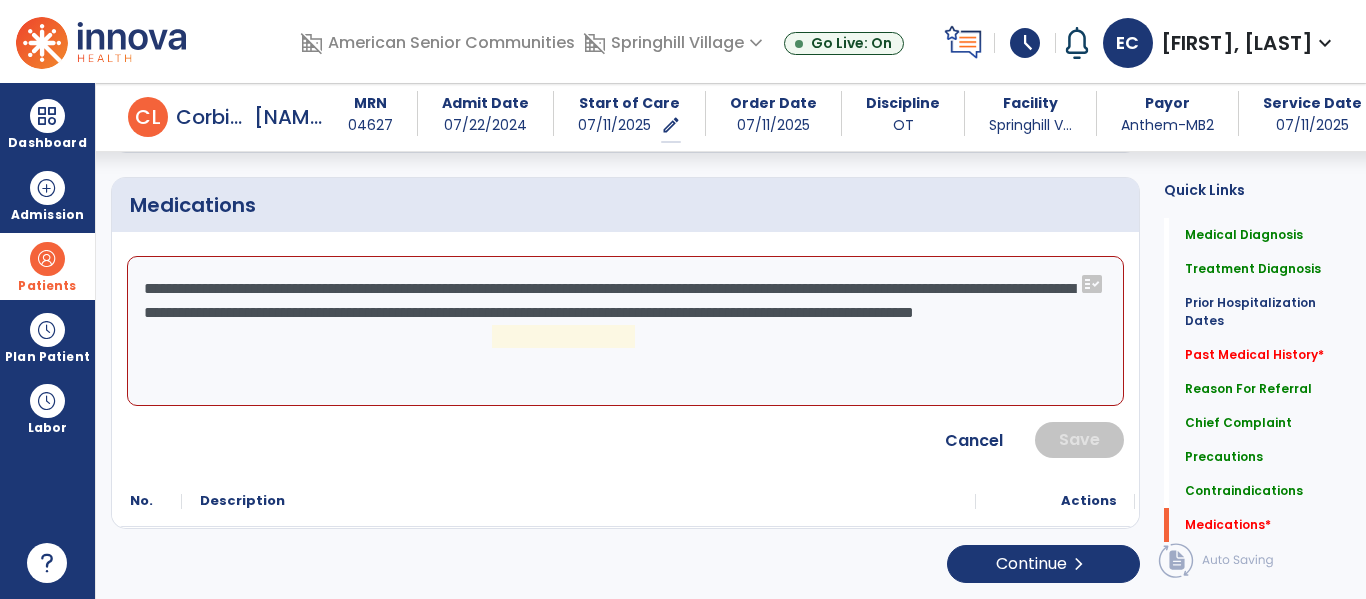 click on "**********" 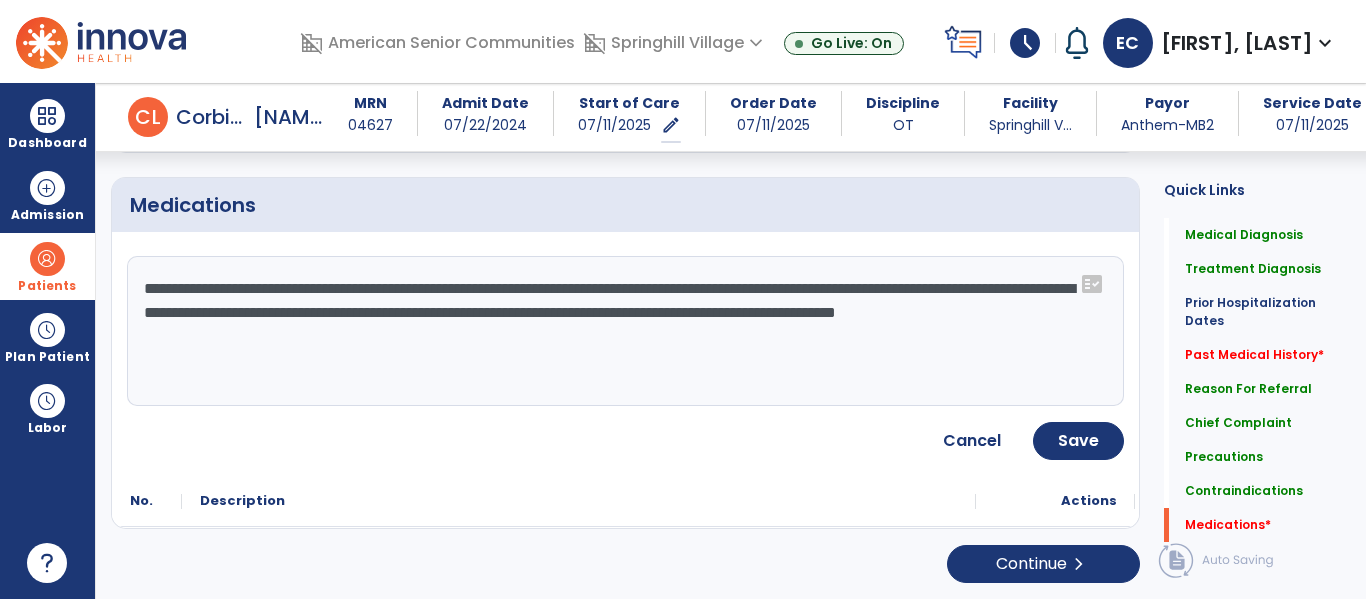 type on "**********" 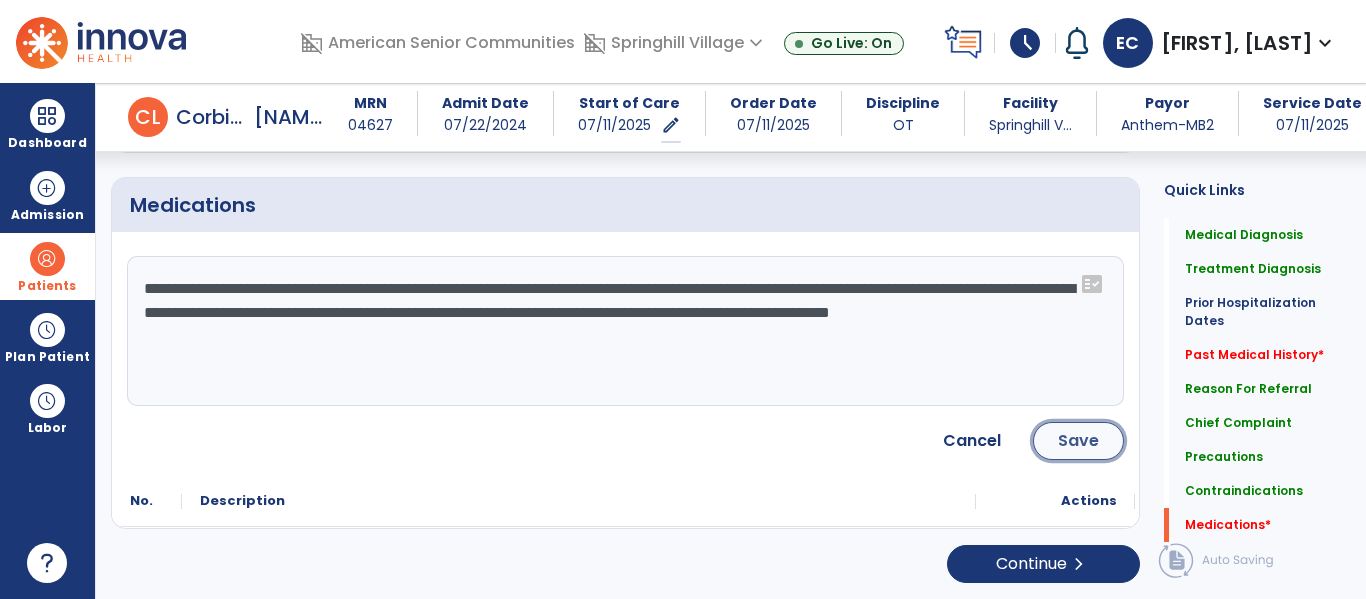 click on "Save" 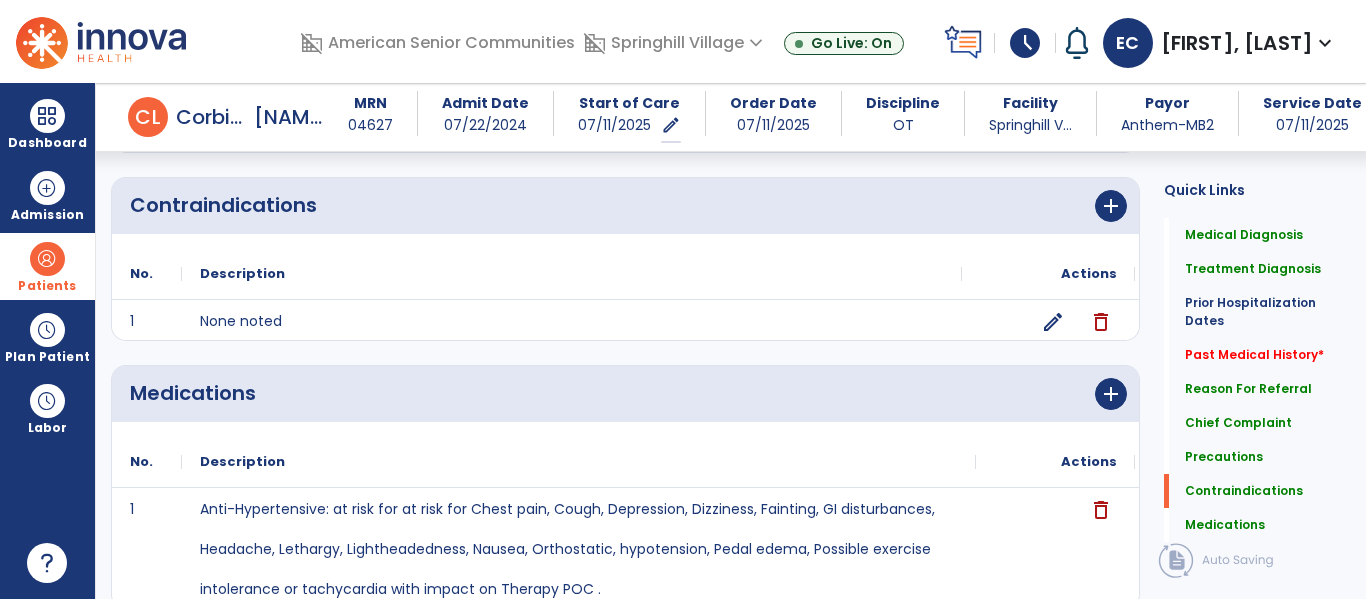 scroll, scrollTop: 2008, scrollLeft: 0, axis: vertical 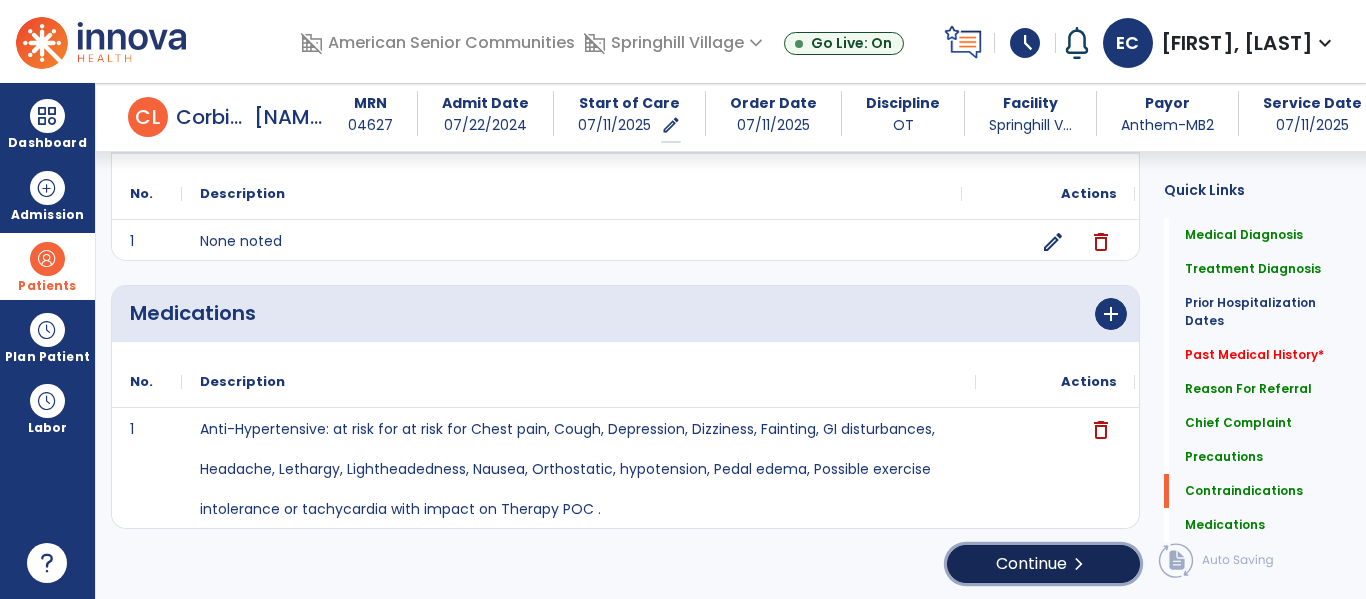 click on "Continue  chevron_right" 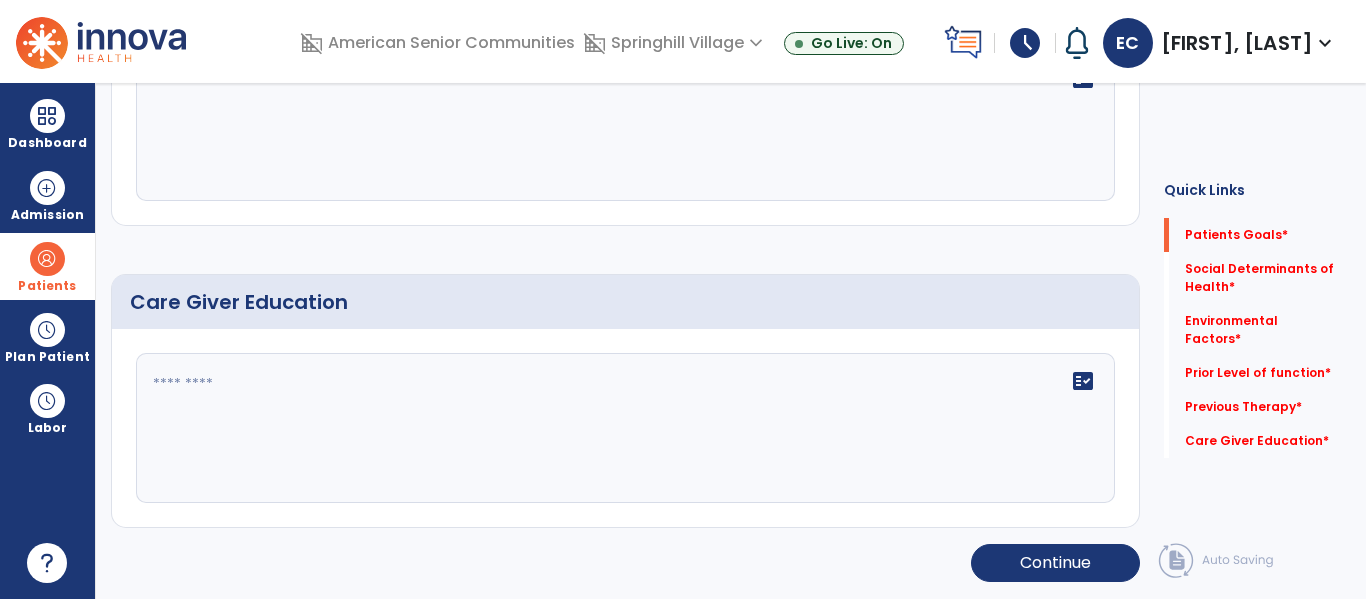 scroll, scrollTop: 0, scrollLeft: 0, axis: both 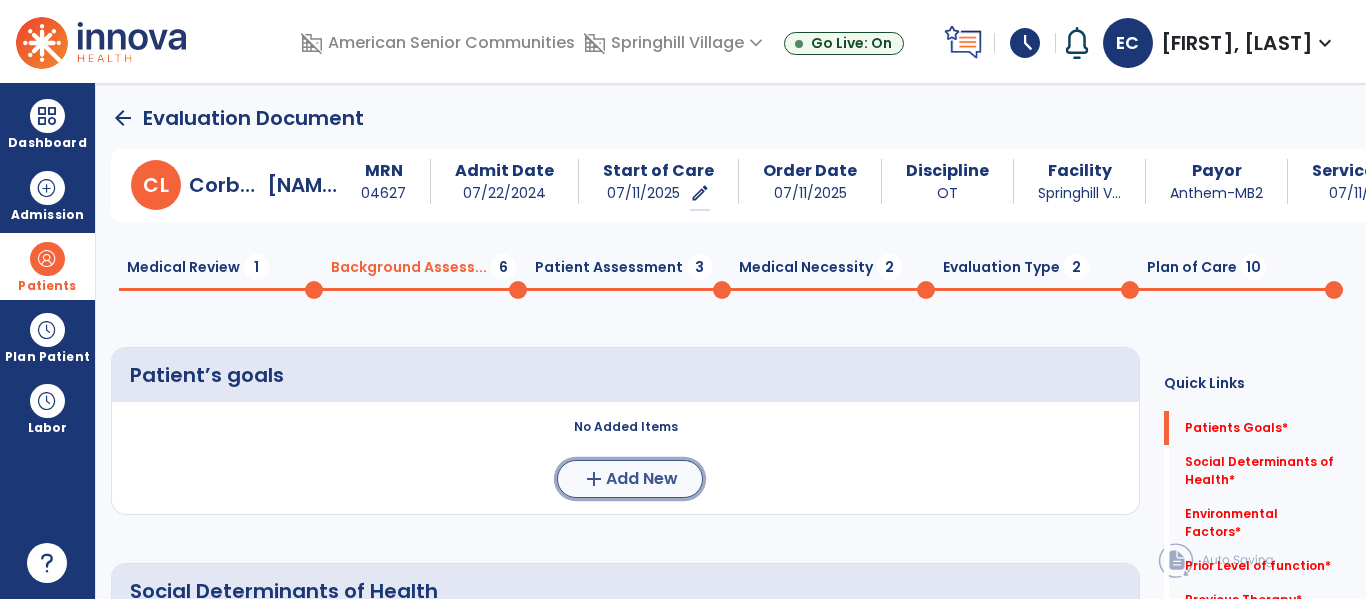 click on "Add New" 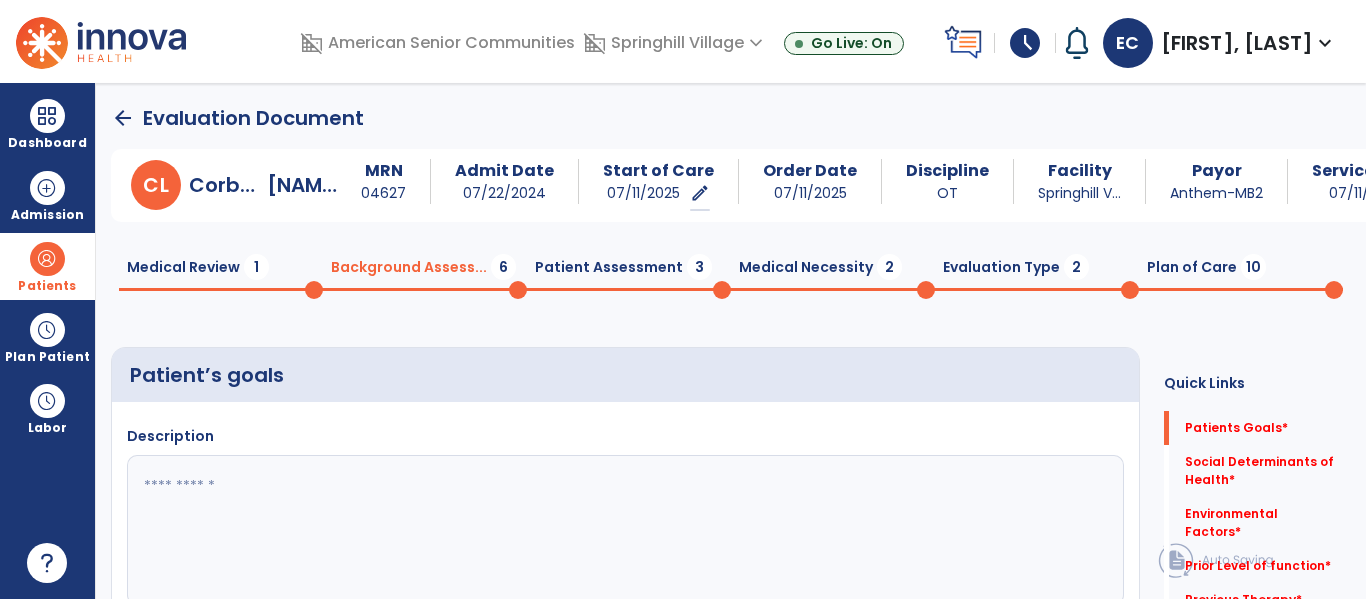 click 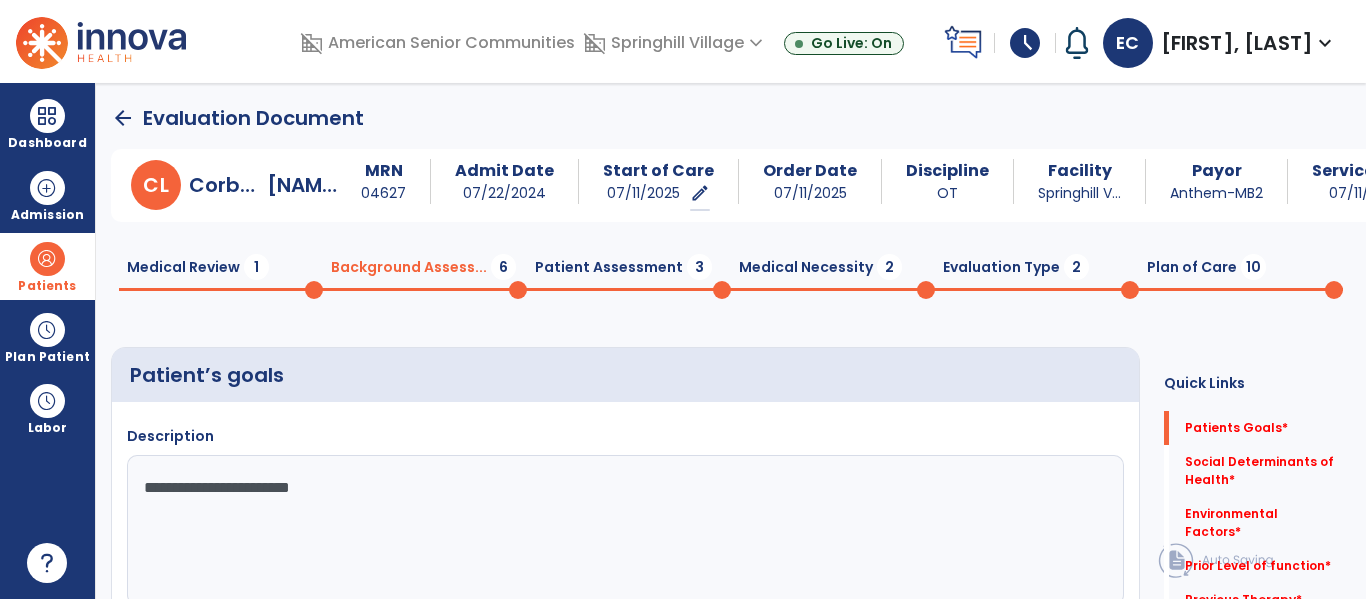 type on "**********" 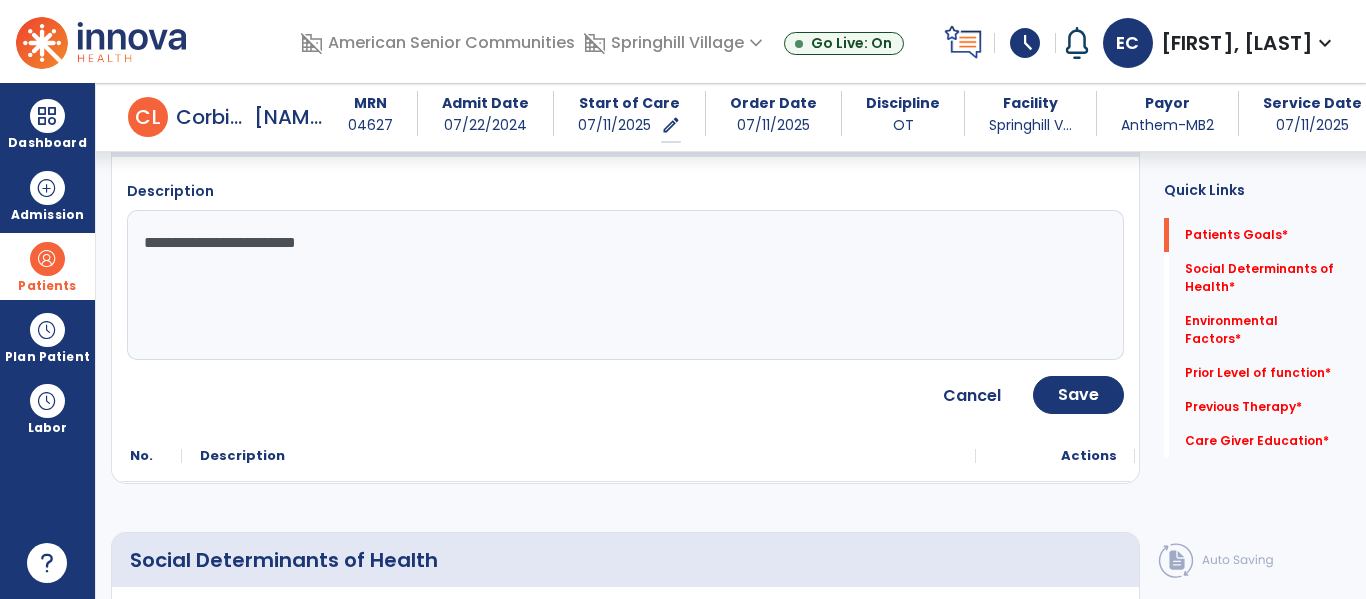 scroll, scrollTop: 248, scrollLeft: 0, axis: vertical 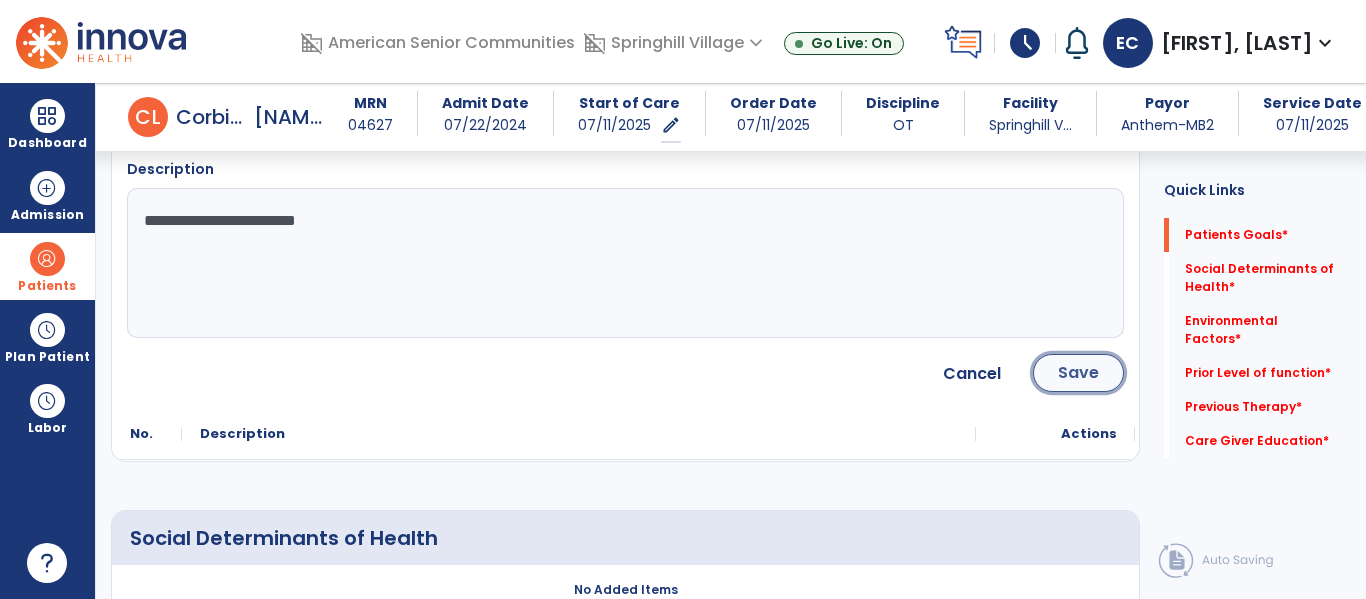 click on "Save" 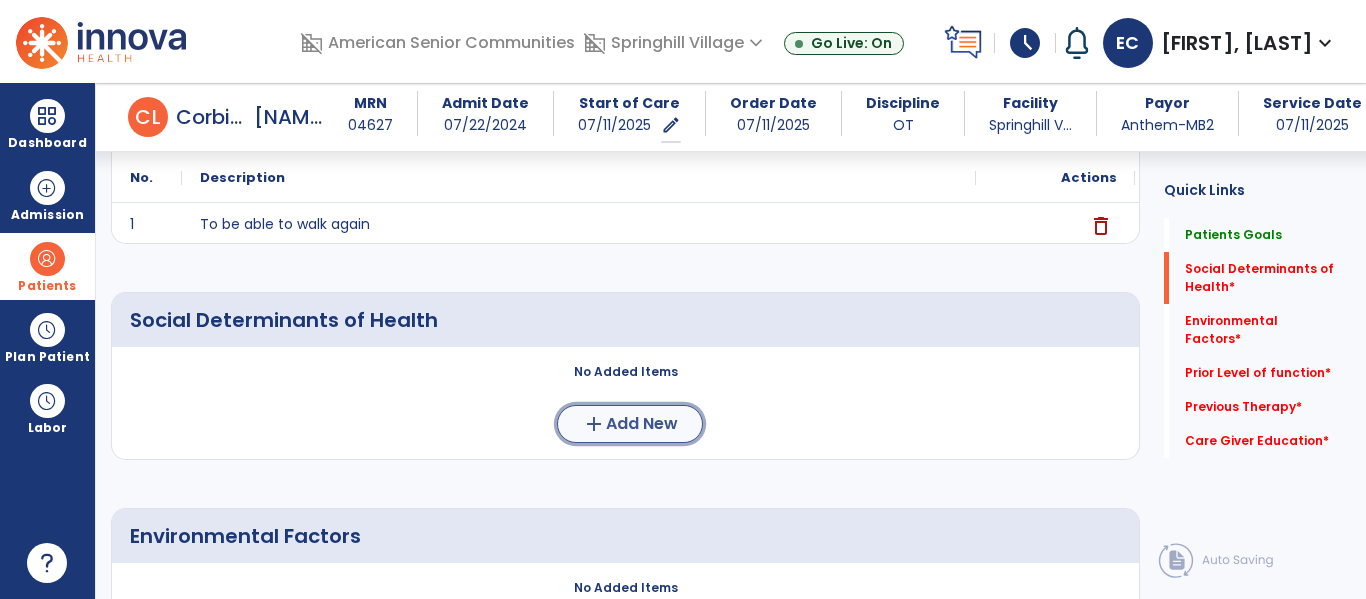 click on "Add New" 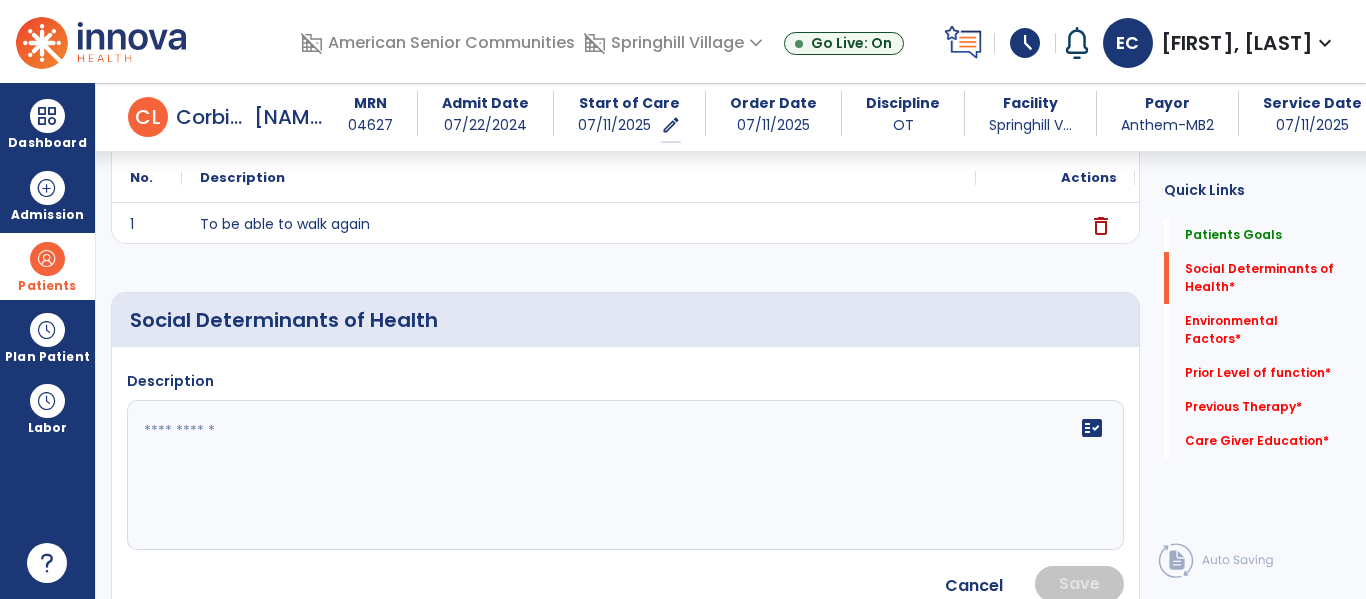 click on "fact_check" 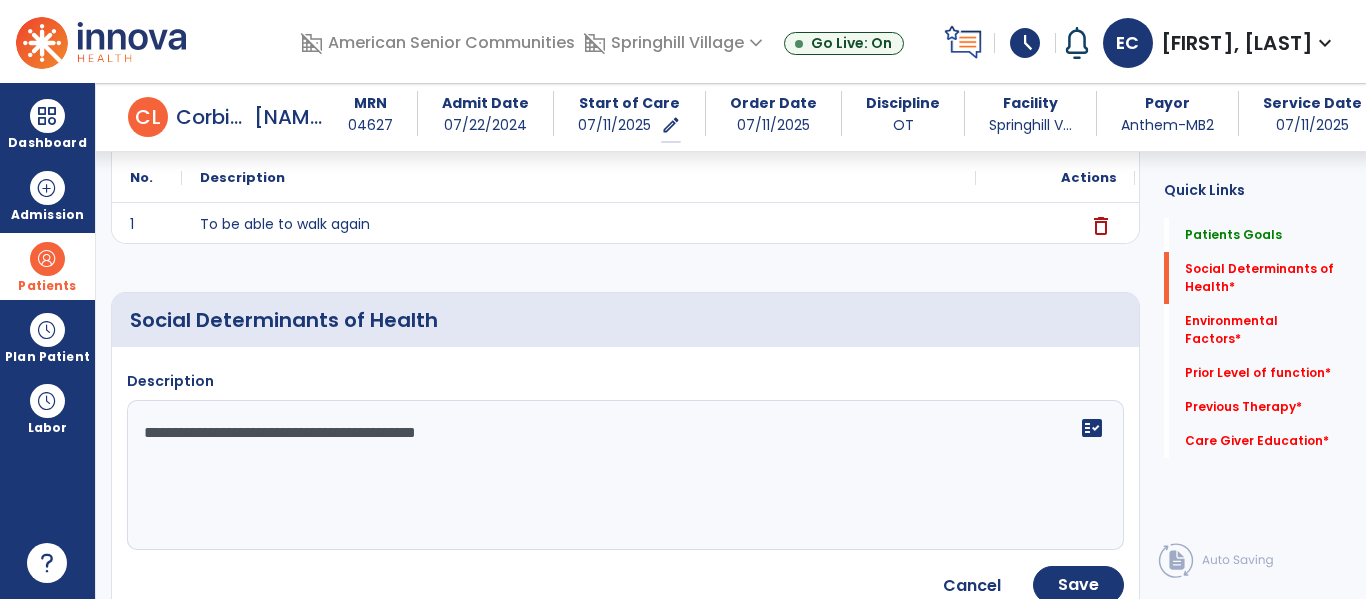 type on "**********" 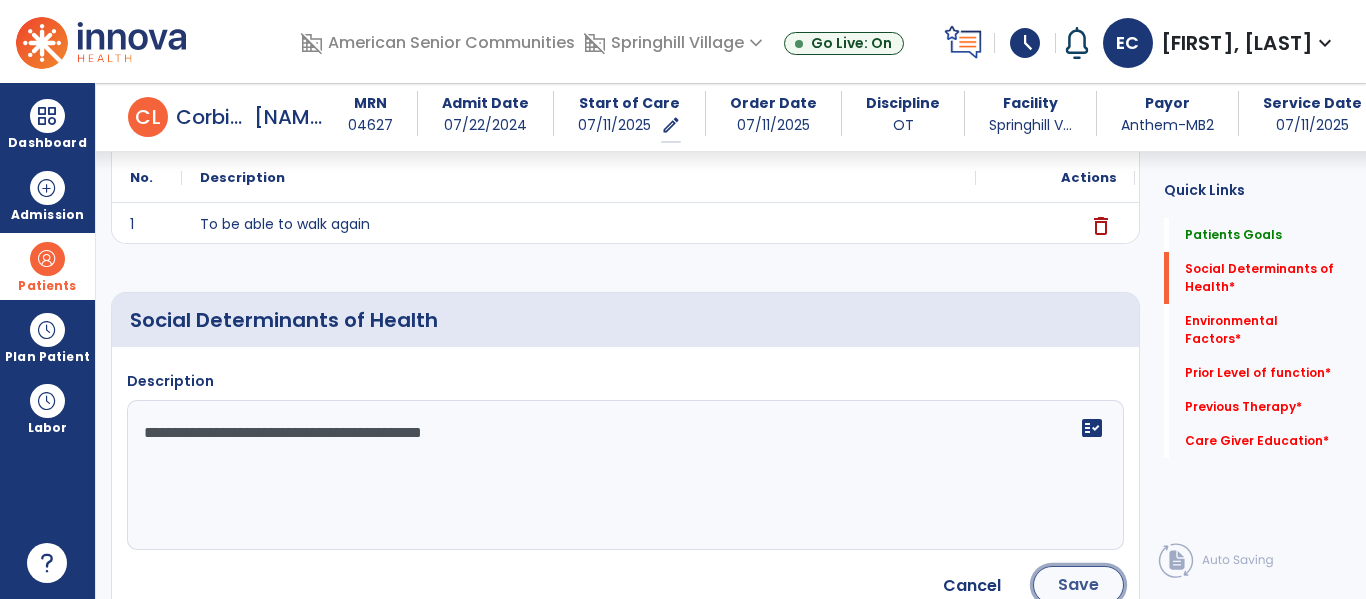 click on "Save" 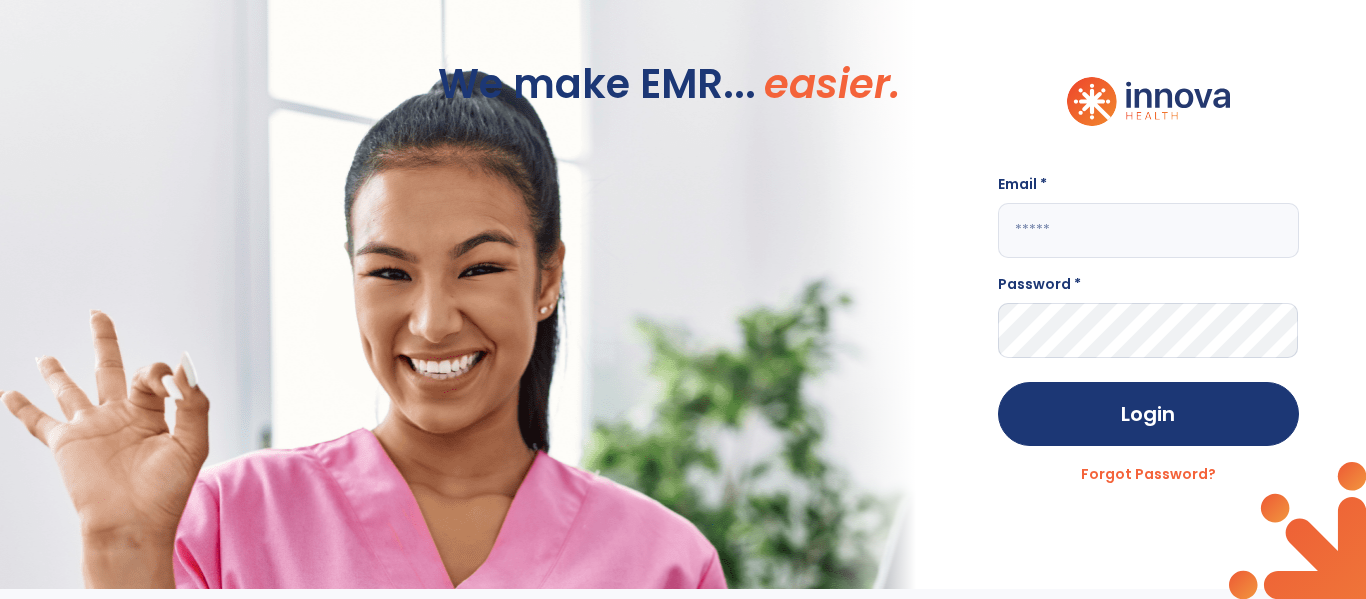 scroll, scrollTop: 0, scrollLeft: 0, axis: both 